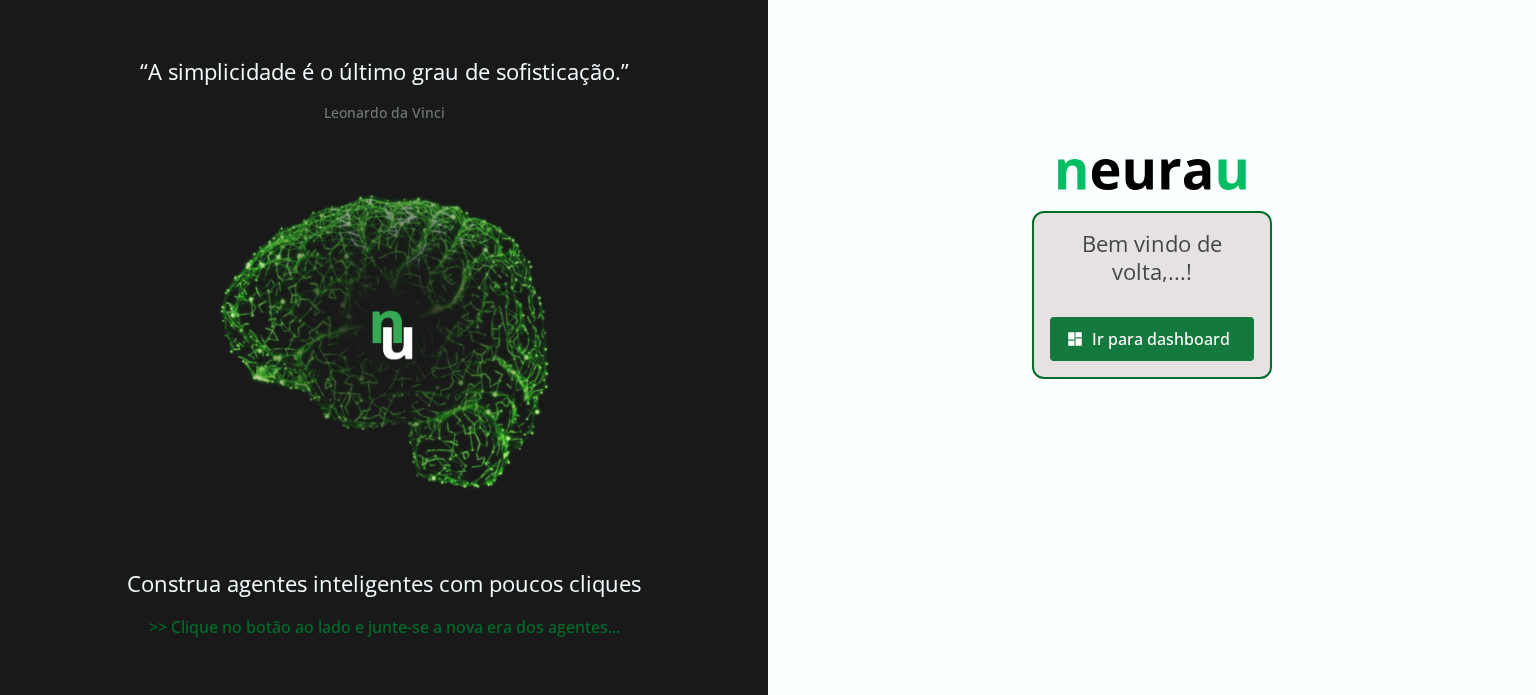 scroll, scrollTop: 0, scrollLeft: 0, axis: both 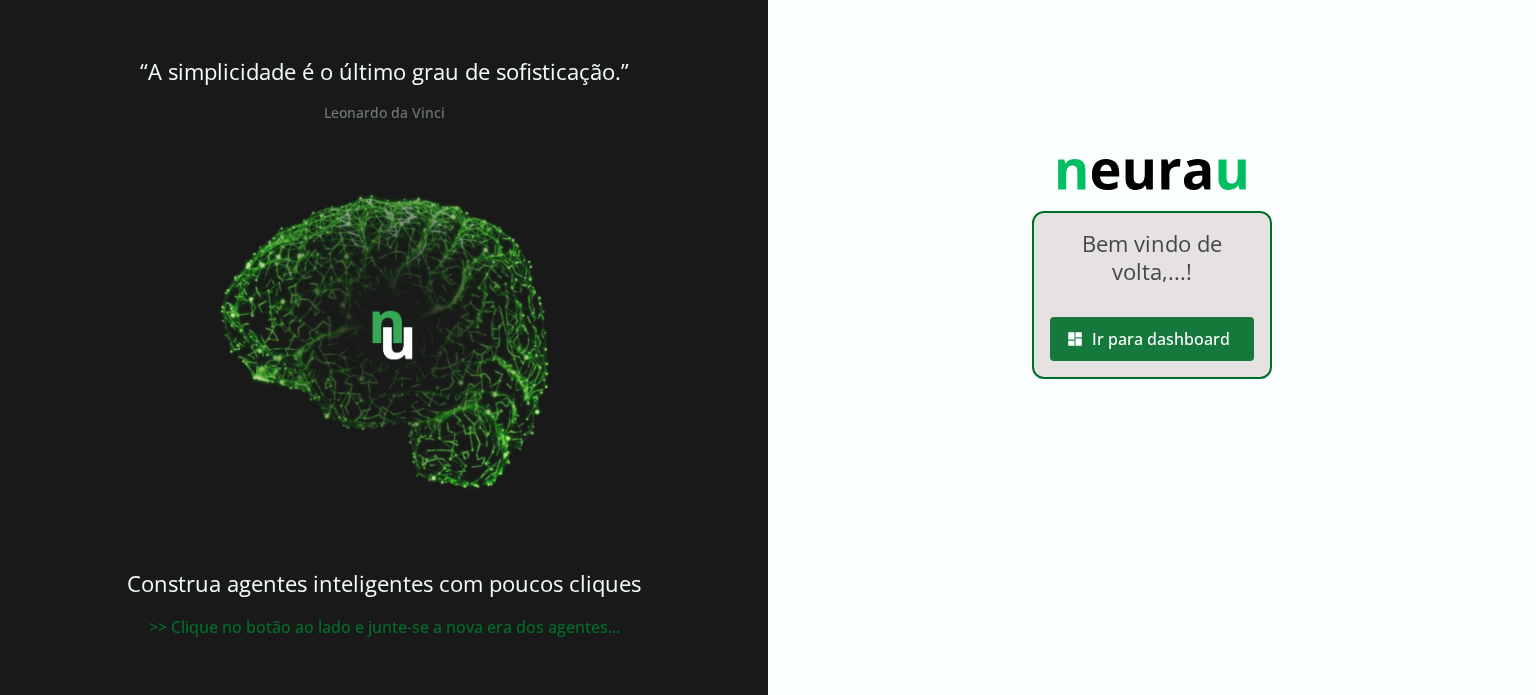 click at bounding box center [1152, 339] 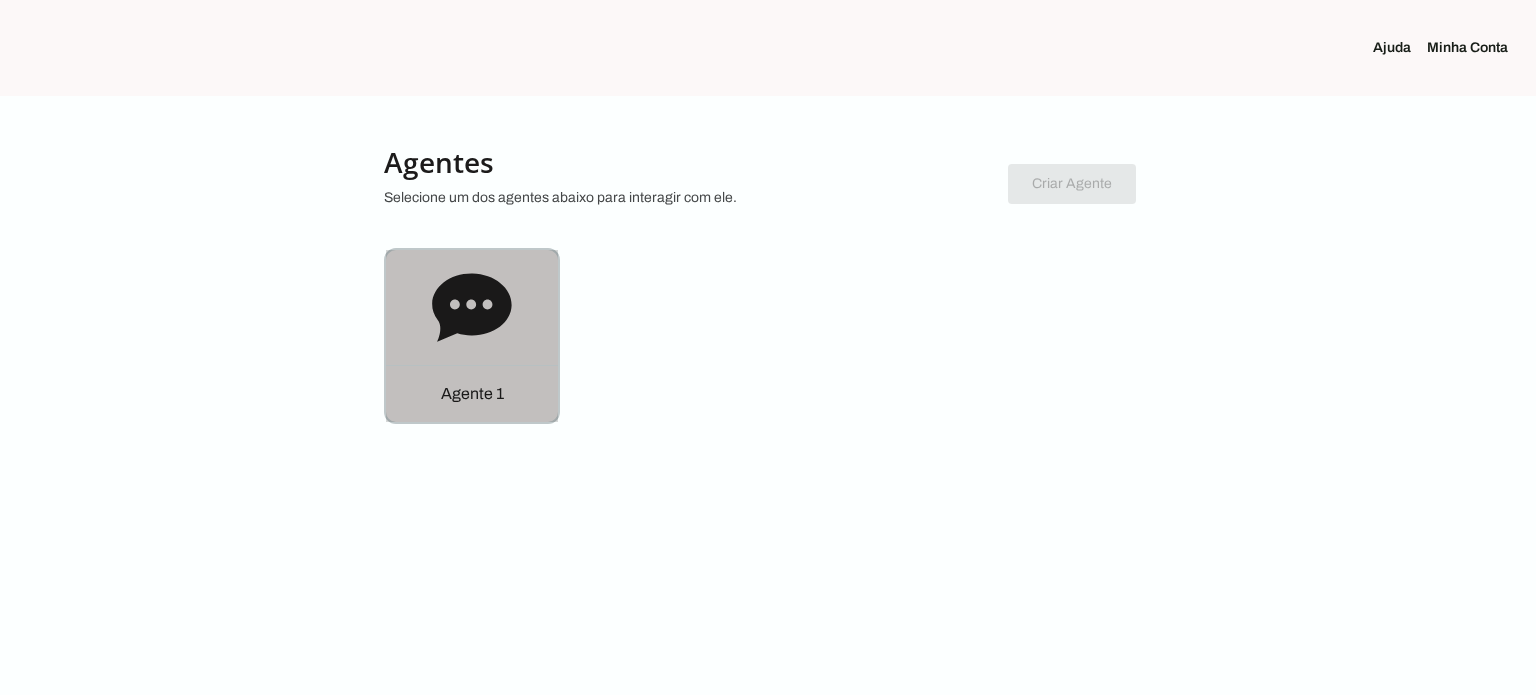 click 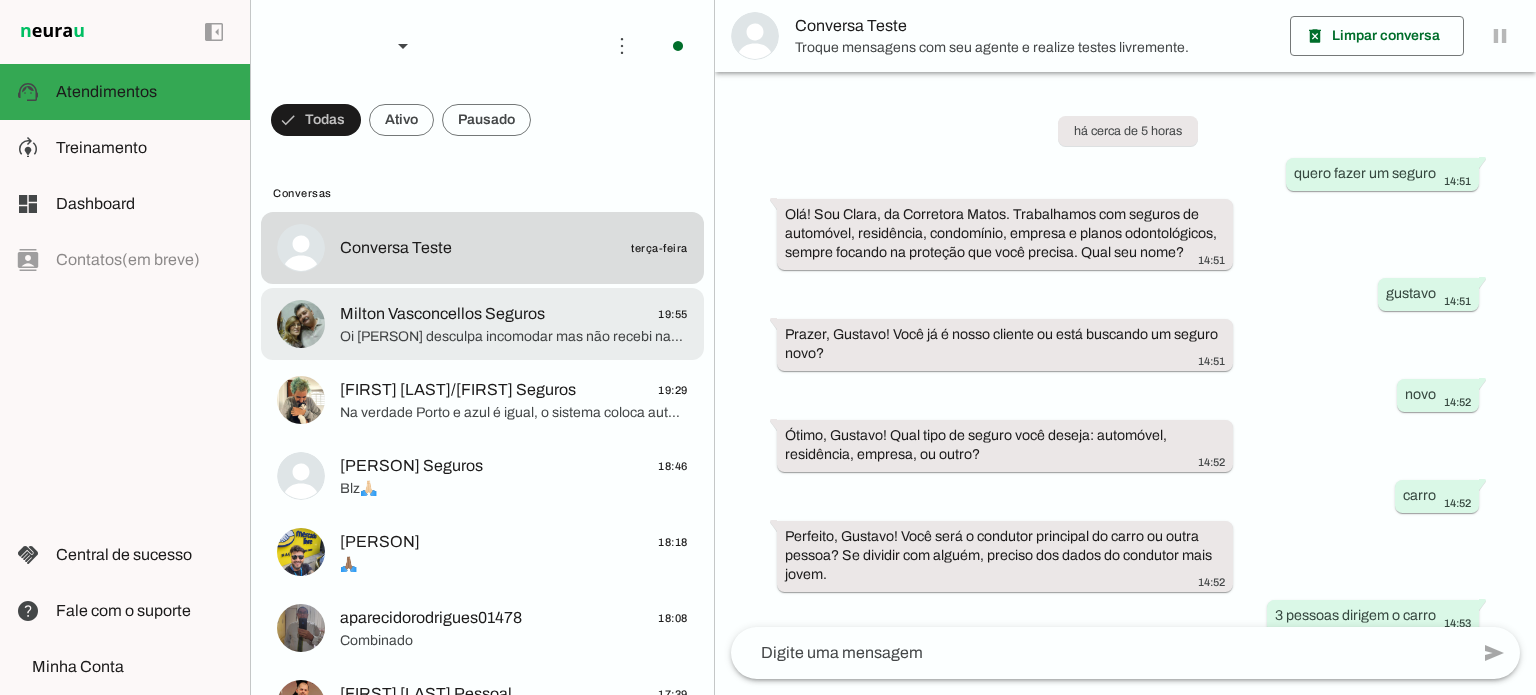 scroll, scrollTop: 239, scrollLeft: 0, axis: vertical 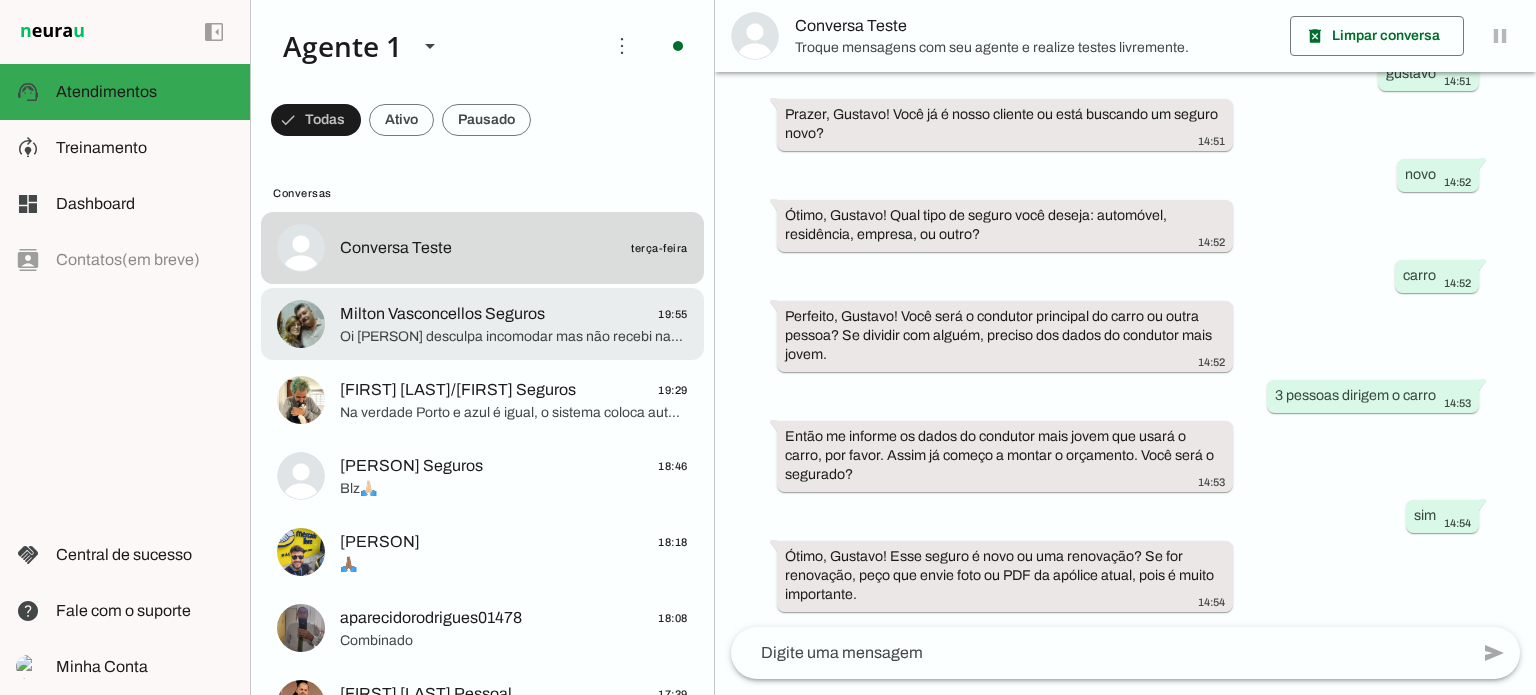 click on "[FIRST] [LAST] Seguros
19:55" 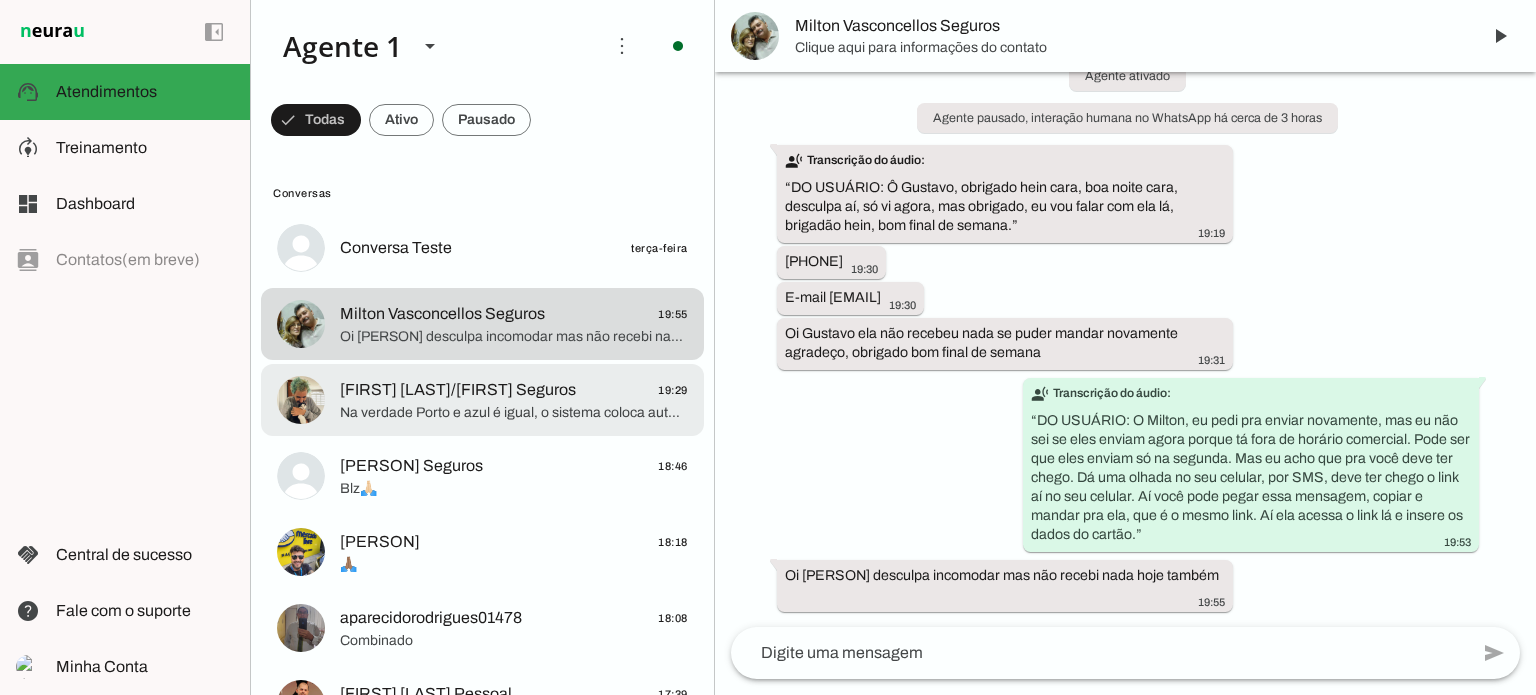 click on "[FIRST] [LAST]/[FIRST] Seguros" 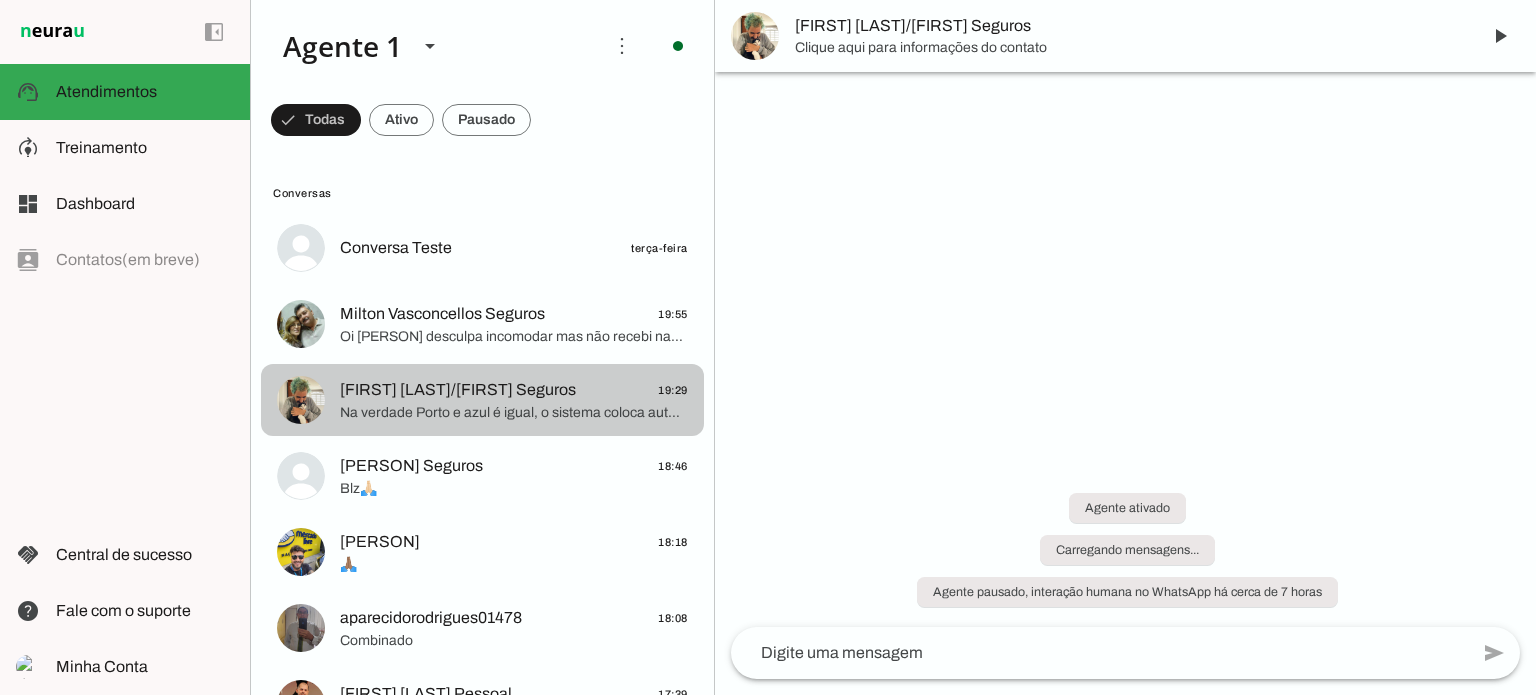 scroll, scrollTop: 316, scrollLeft: 0, axis: vertical 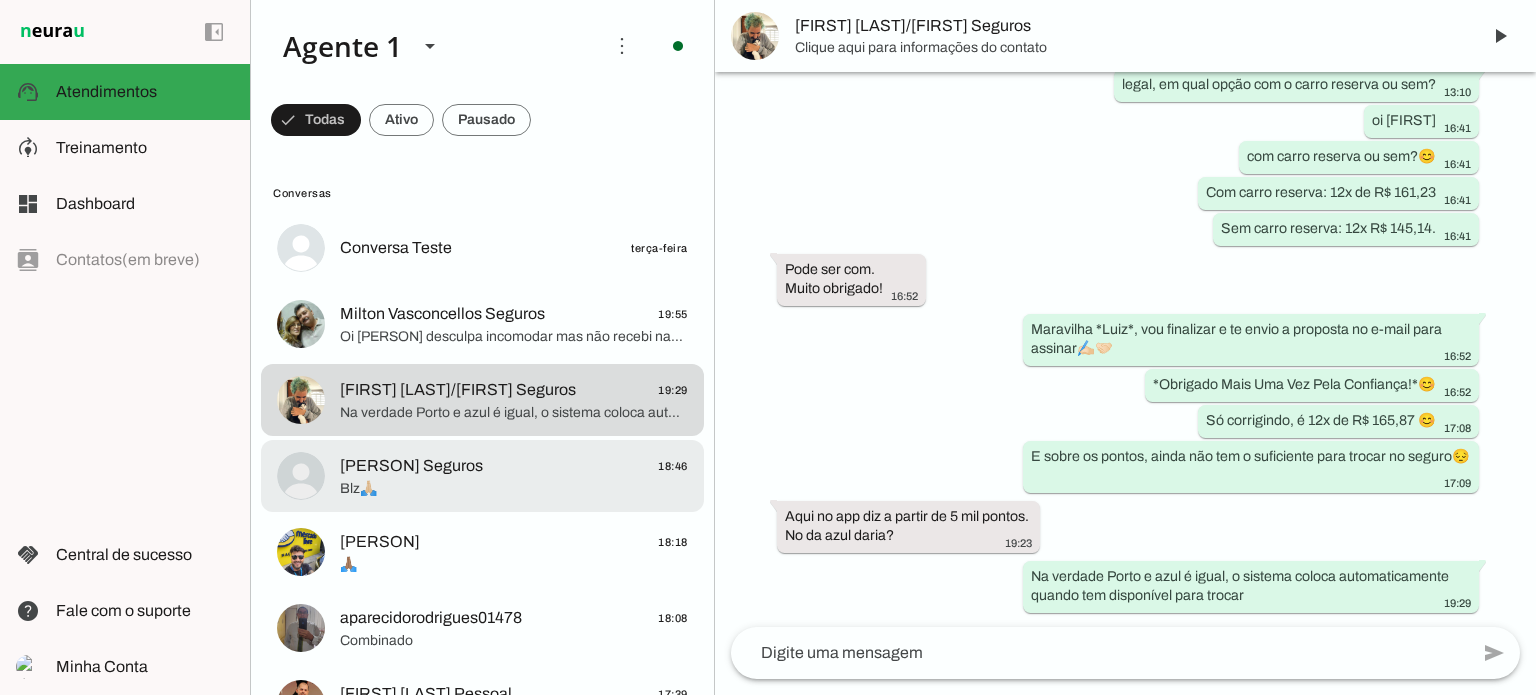click on "Blz🙏🏻" 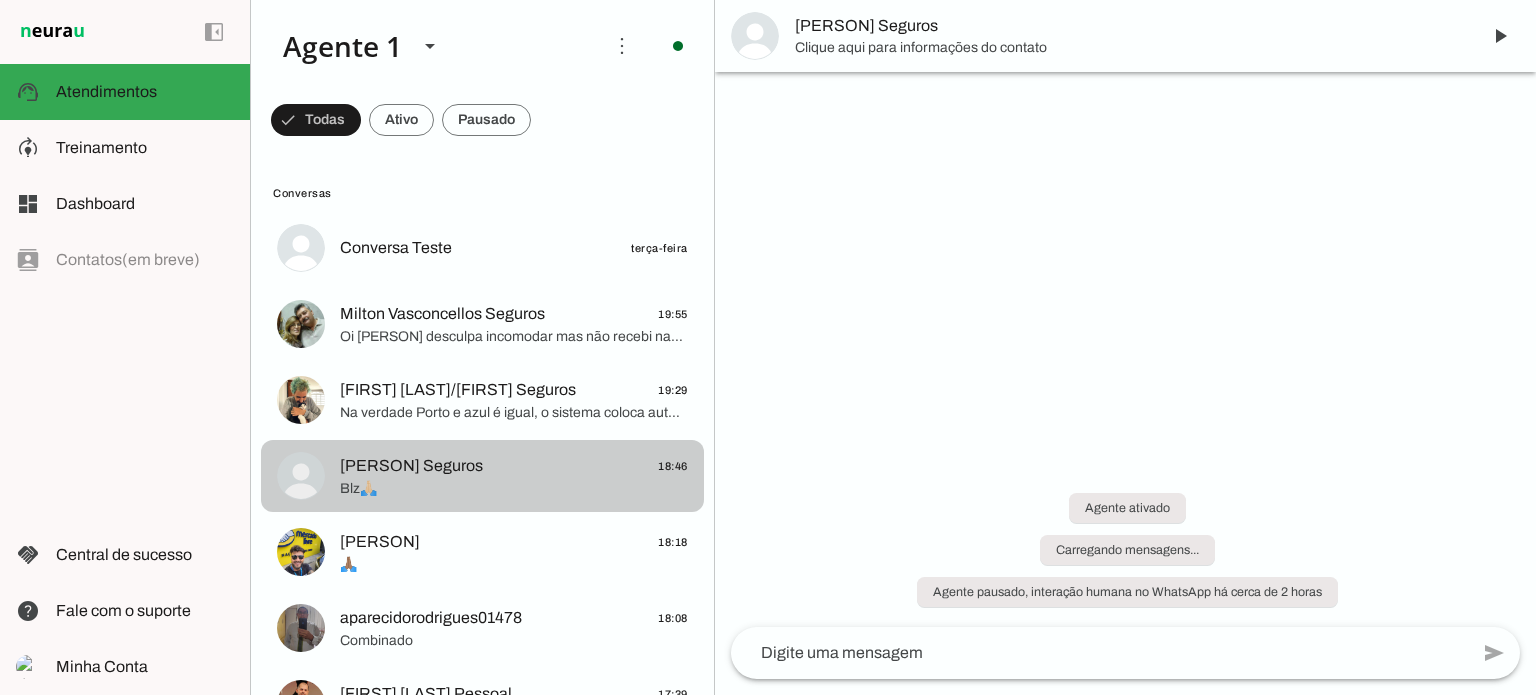 scroll, scrollTop: 0, scrollLeft: 0, axis: both 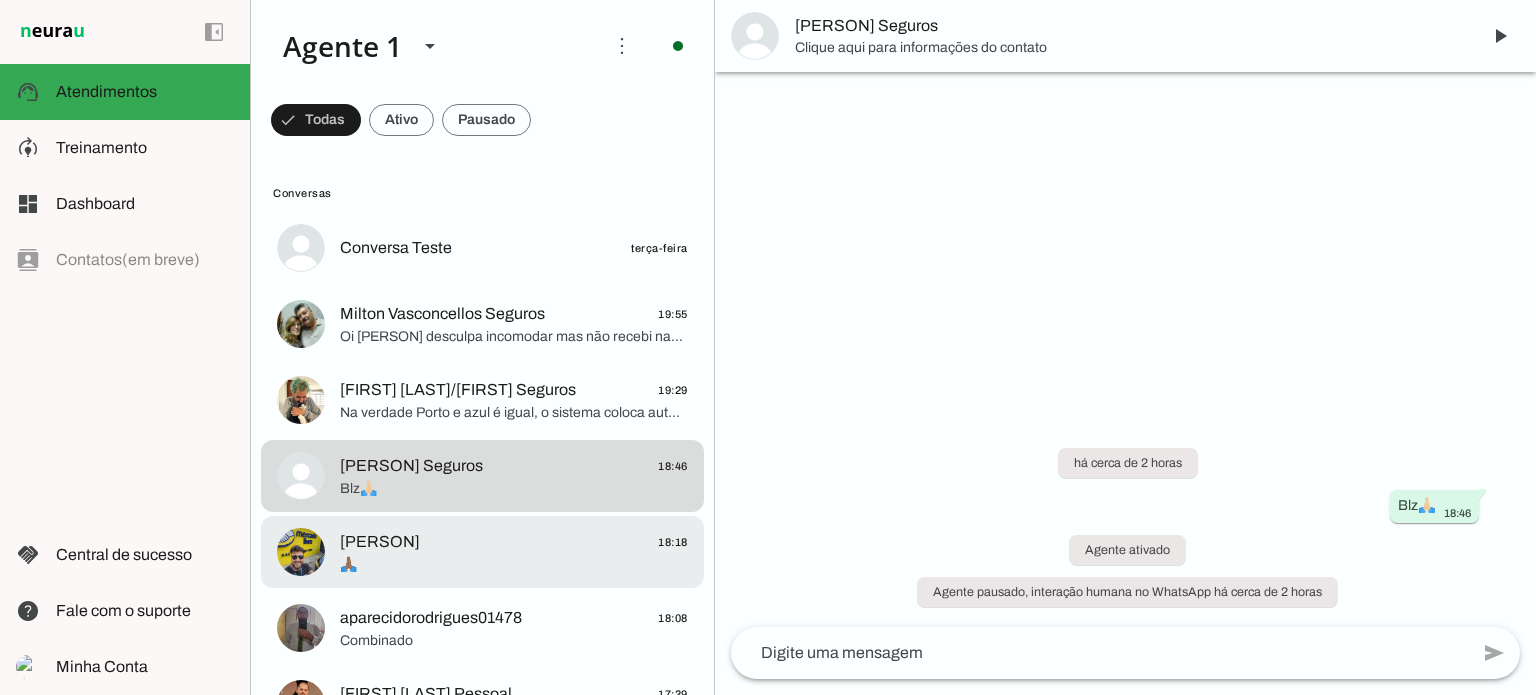 click on "[FIRST] [LAST]
18:18" 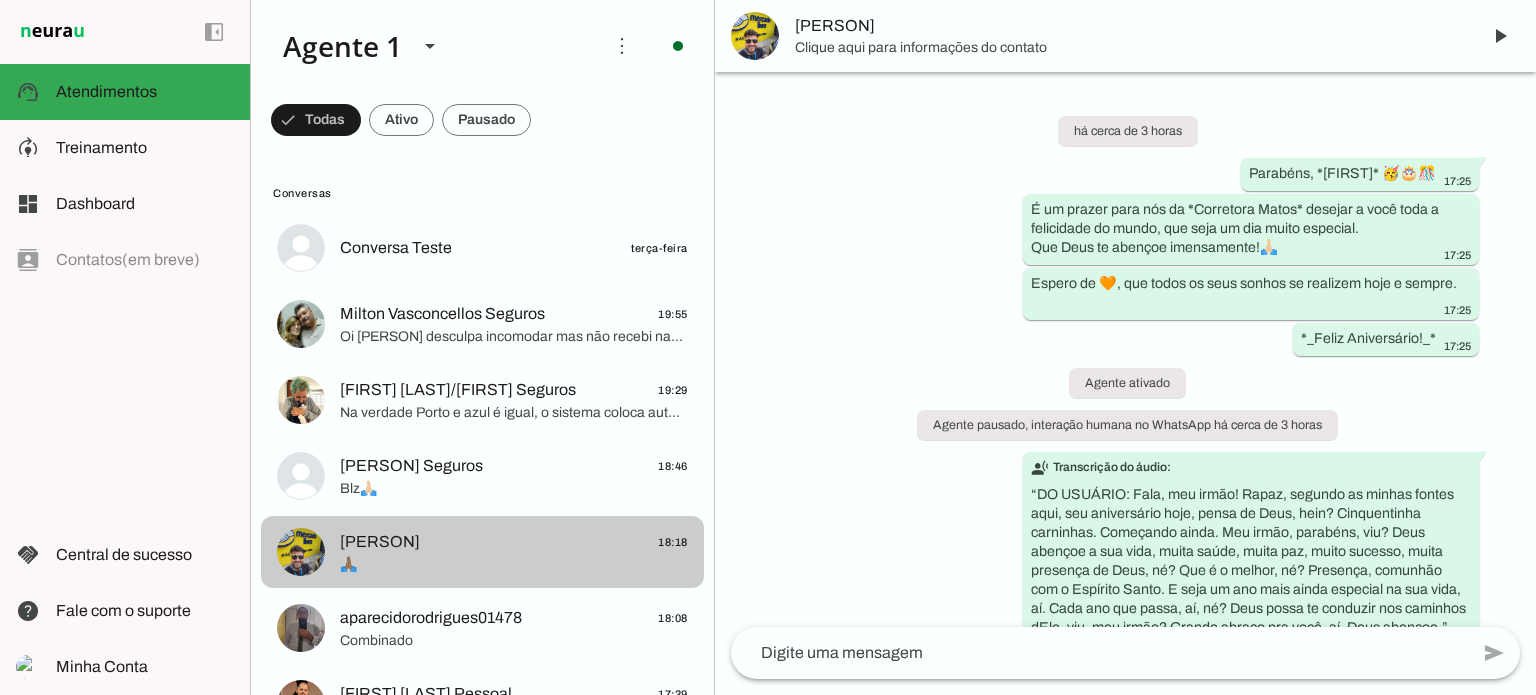 scroll, scrollTop: 380, scrollLeft: 0, axis: vertical 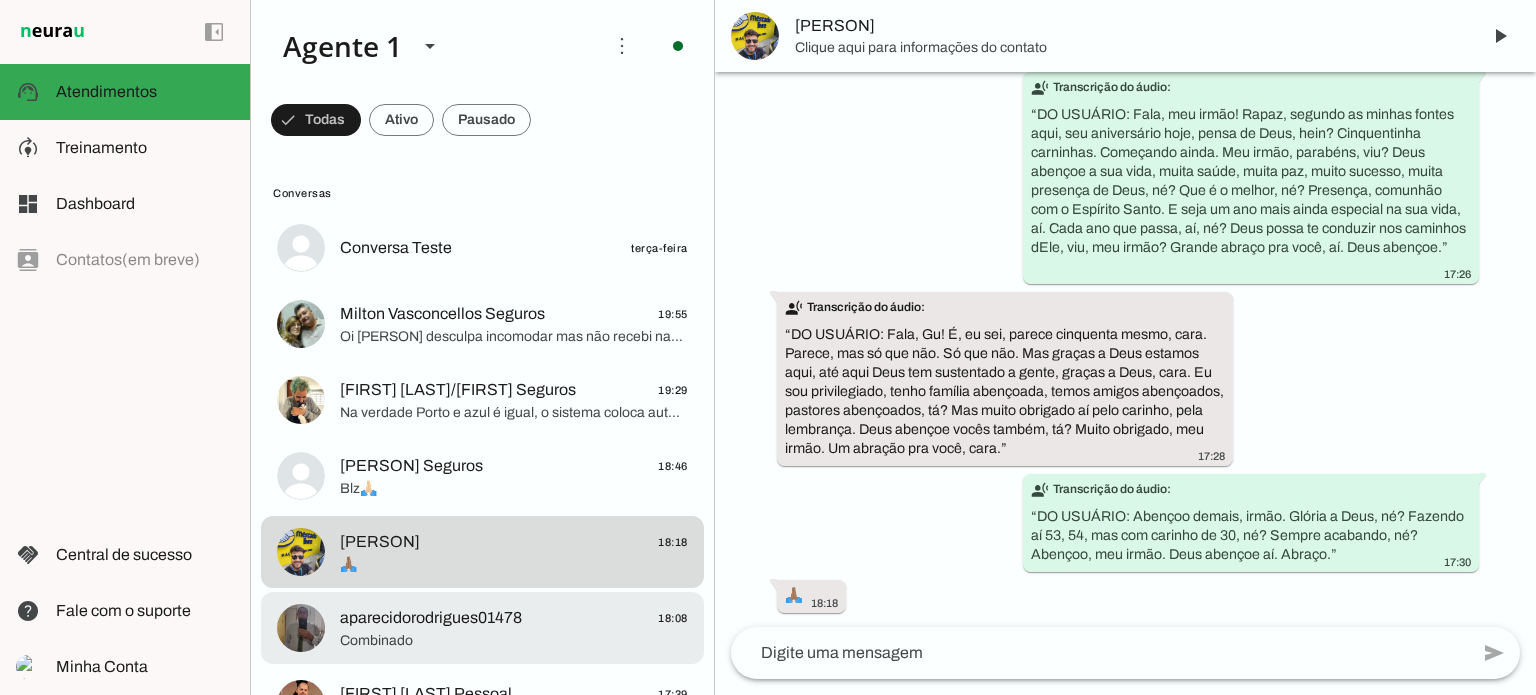 click on "[PERSON]
18:08" 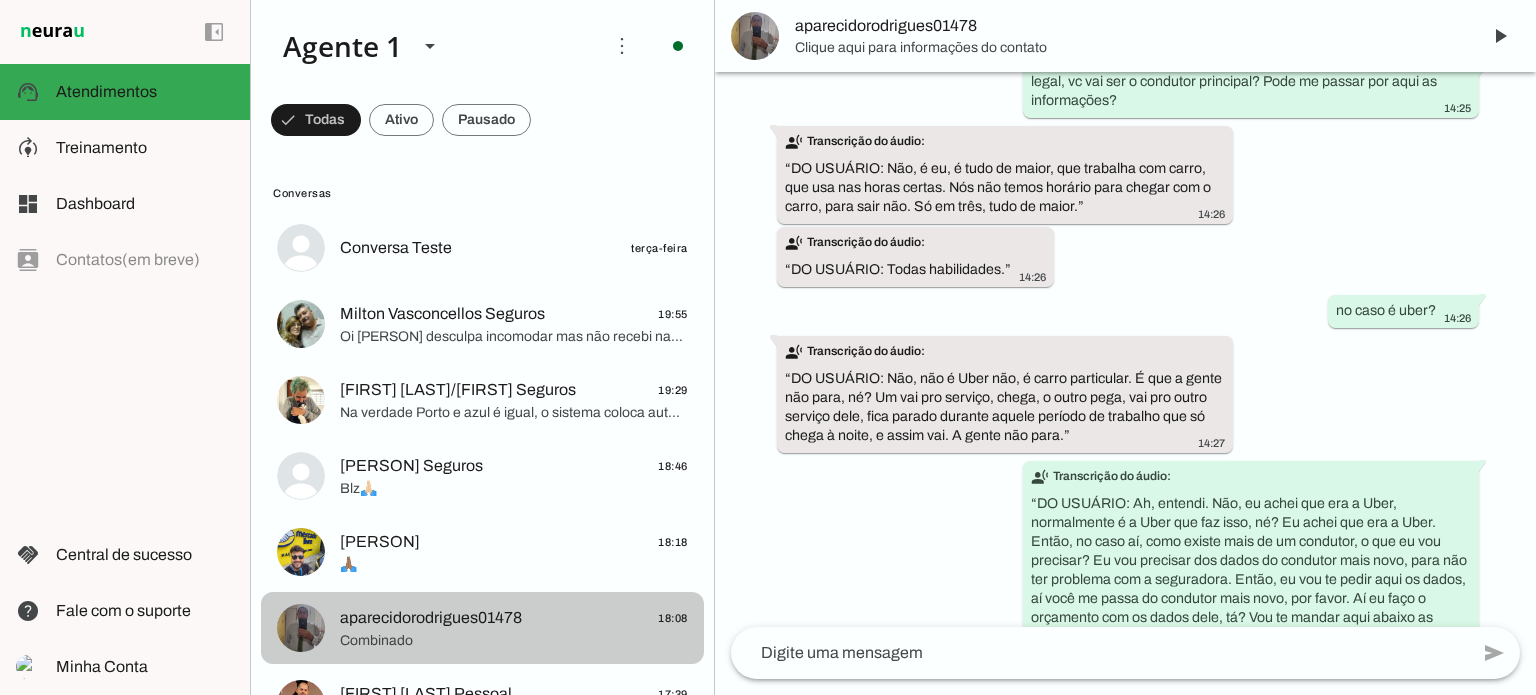 scroll, scrollTop: 2524, scrollLeft: 0, axis: vertical 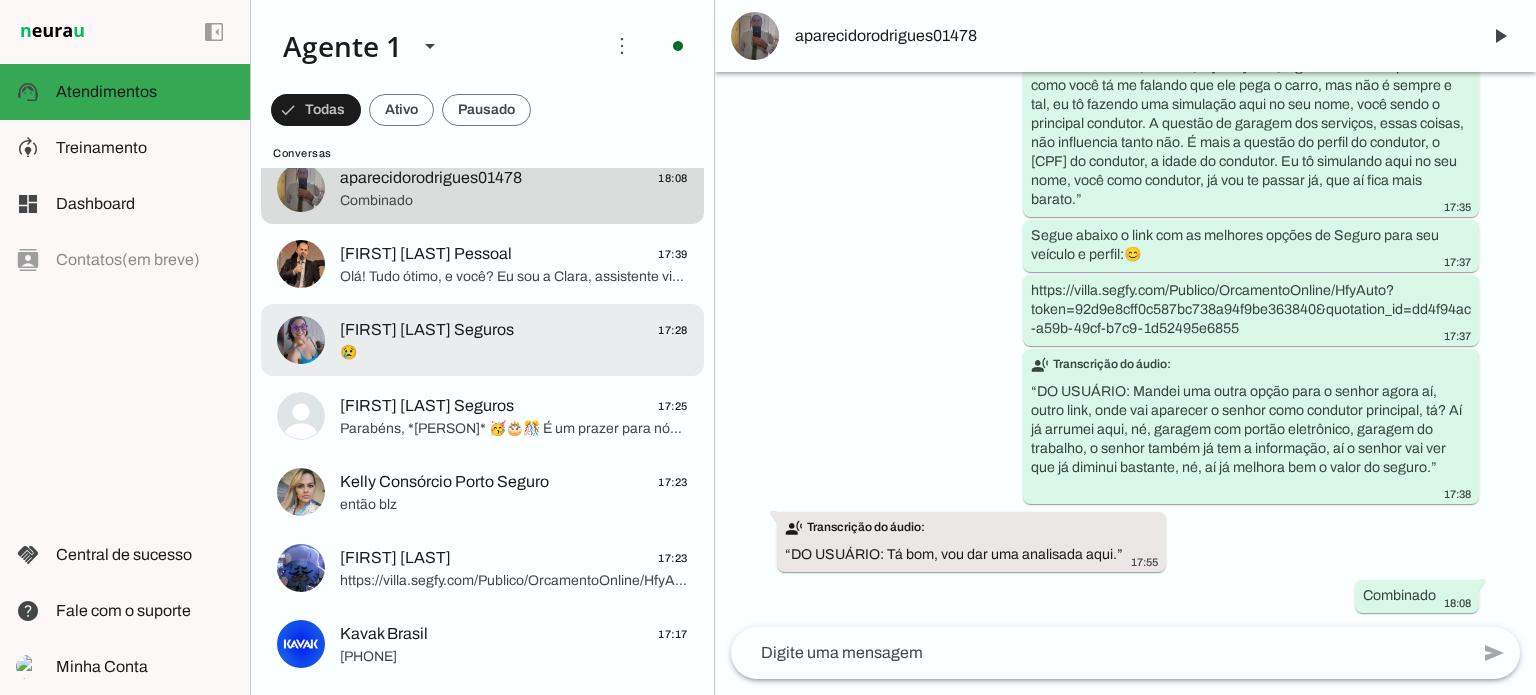 click on "[FIRST] [LAST] Seguros" 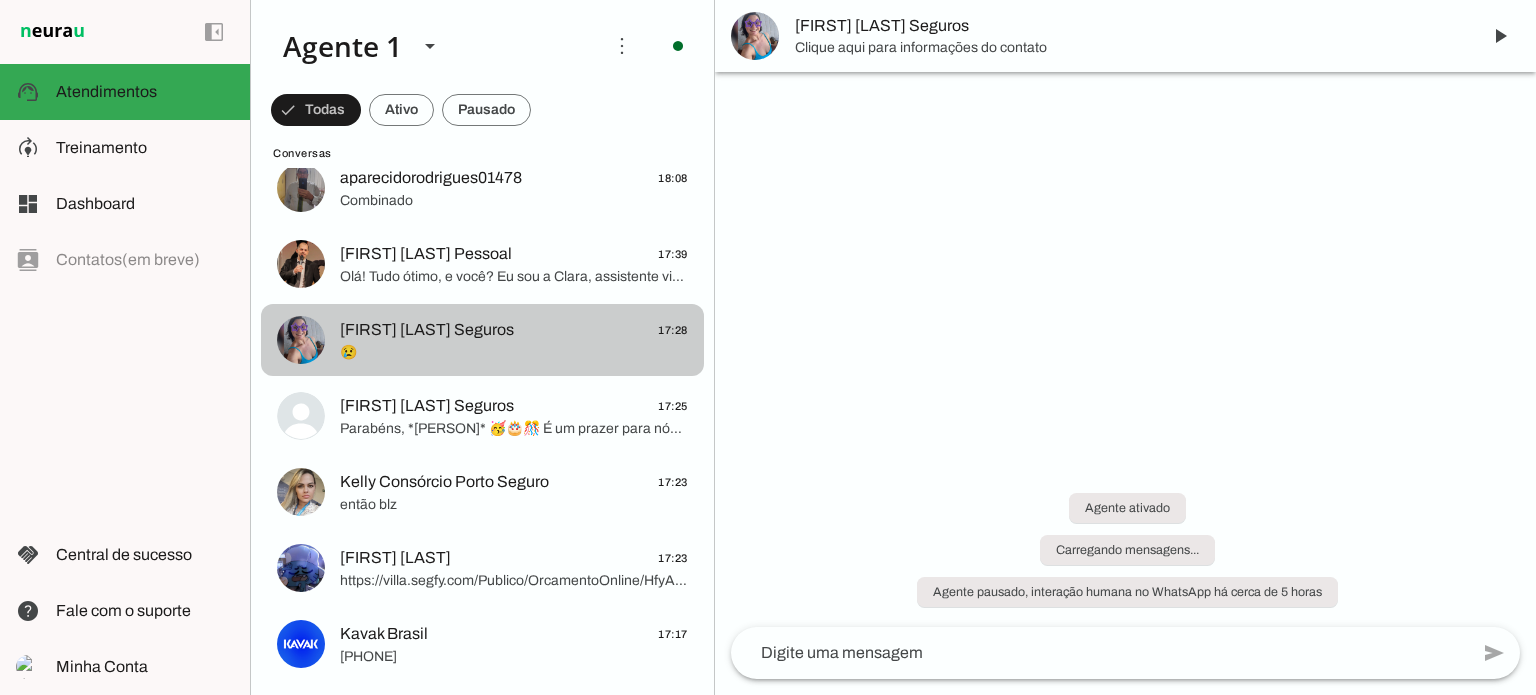 scroll, scrollTop: 959, scrollLeft: 0, axis: vertical 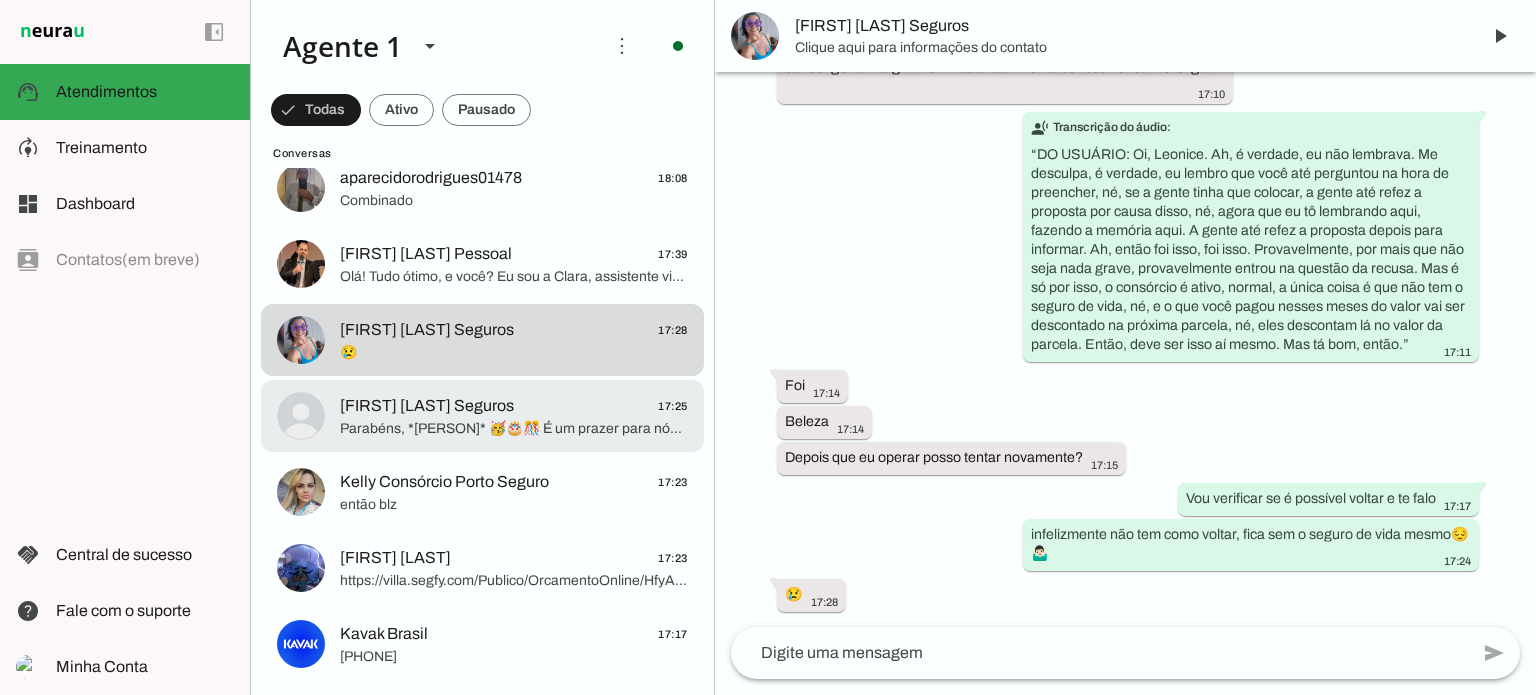 click on "[FIRST] [LAST] Seguros
17:25" 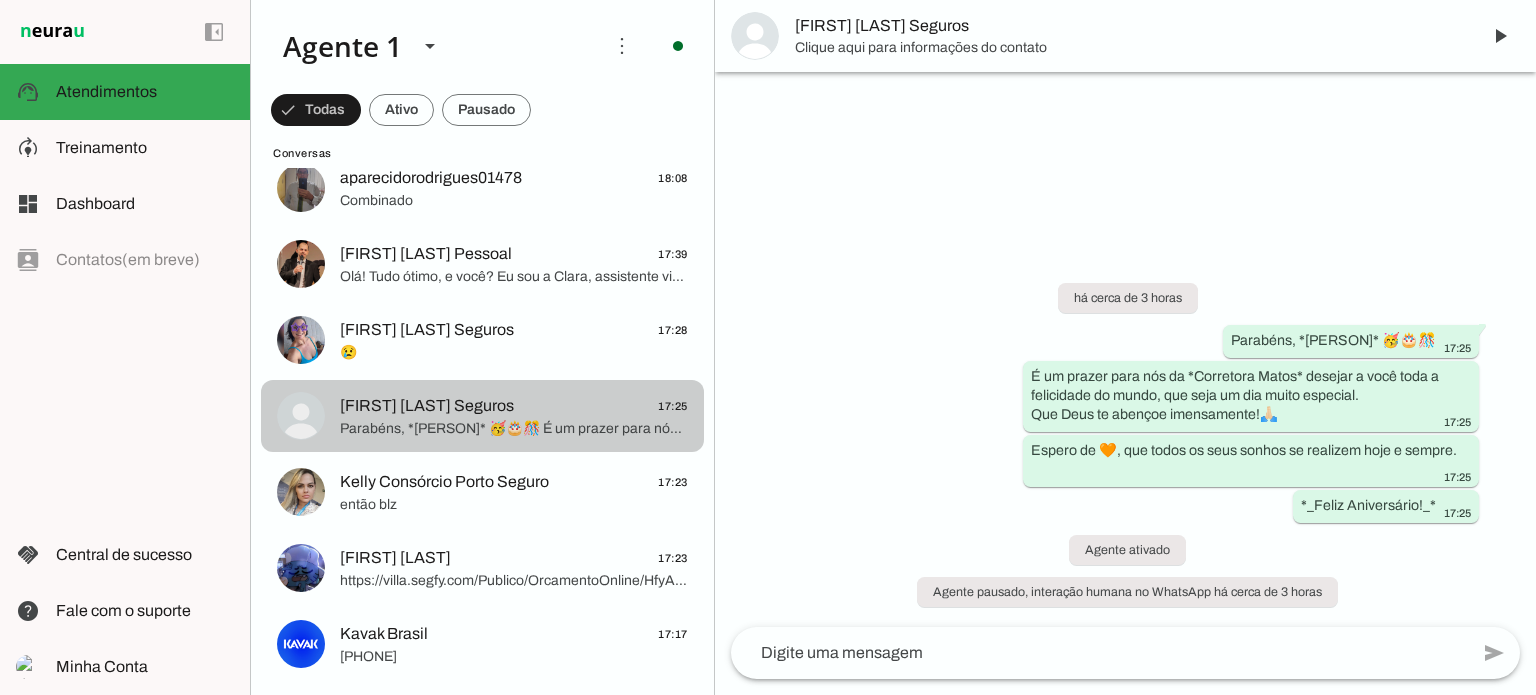 scroll, scrollTop: 0, scrollLeft: 0, axis: both 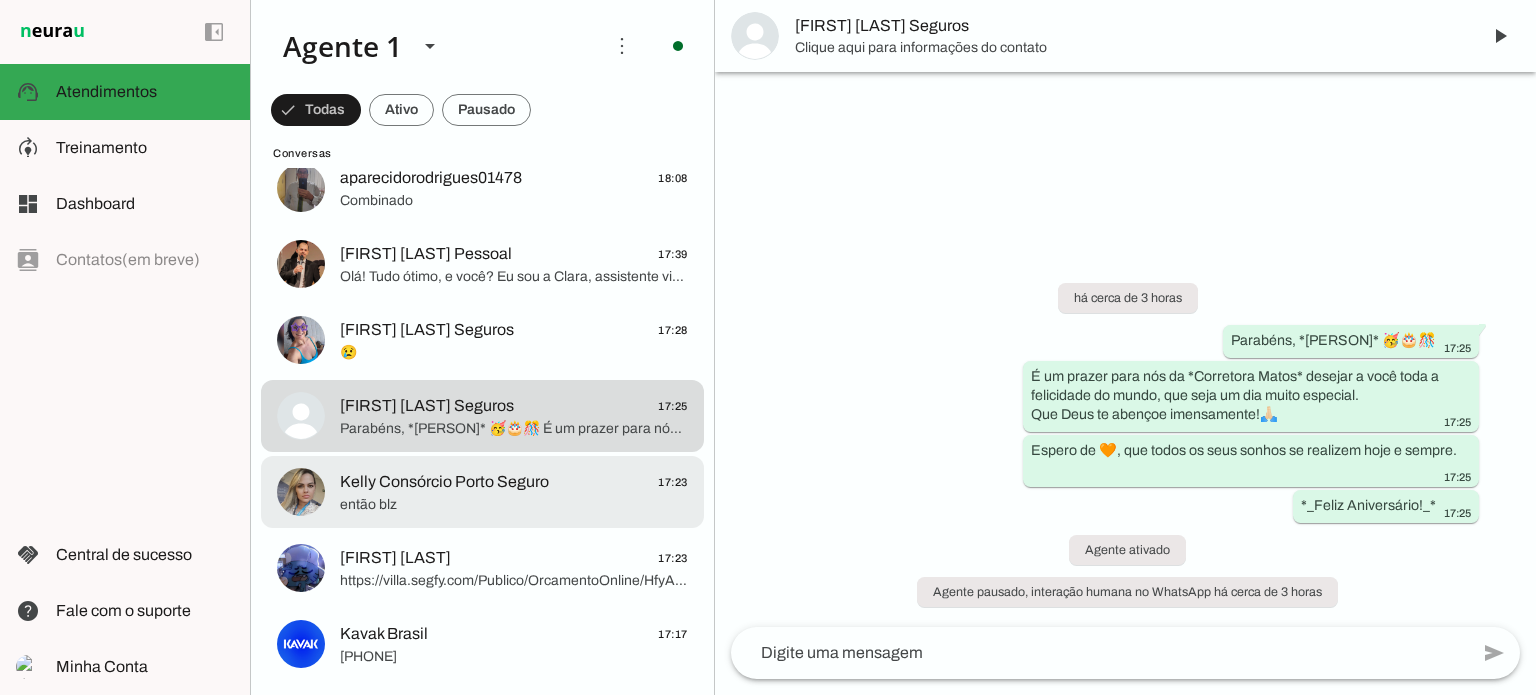 click on "então blz" 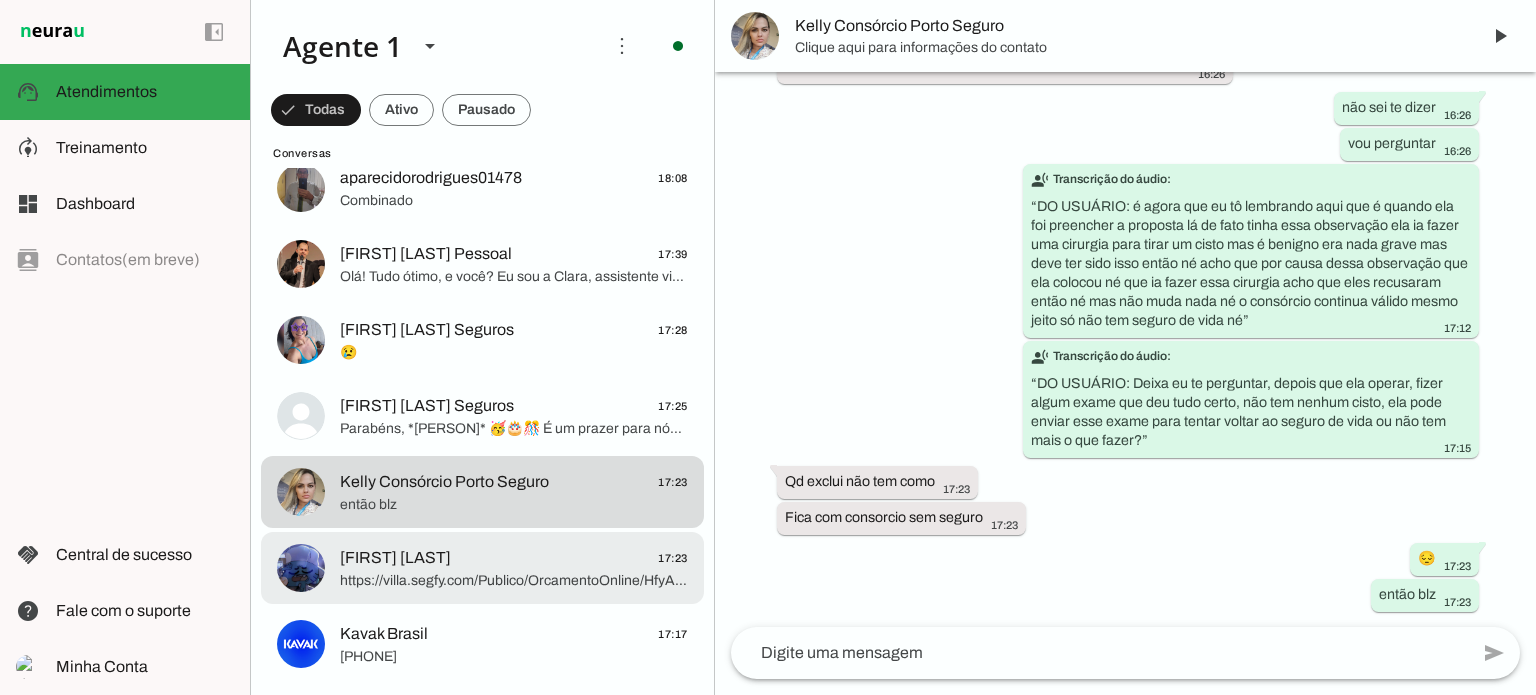 click on "[FIRST] [LAST]
17:23" 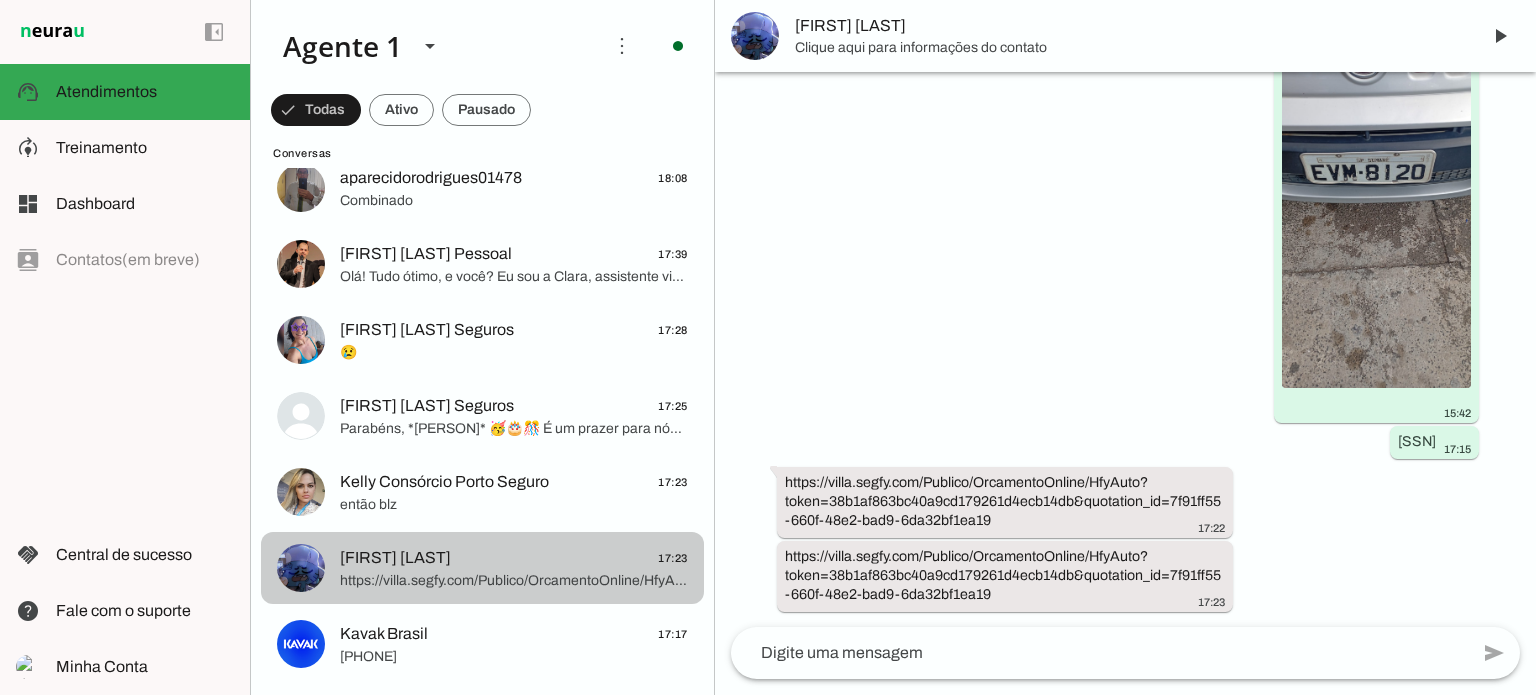 scroll, scrollTop: 737, scrollLeft: 0, axis: vertical 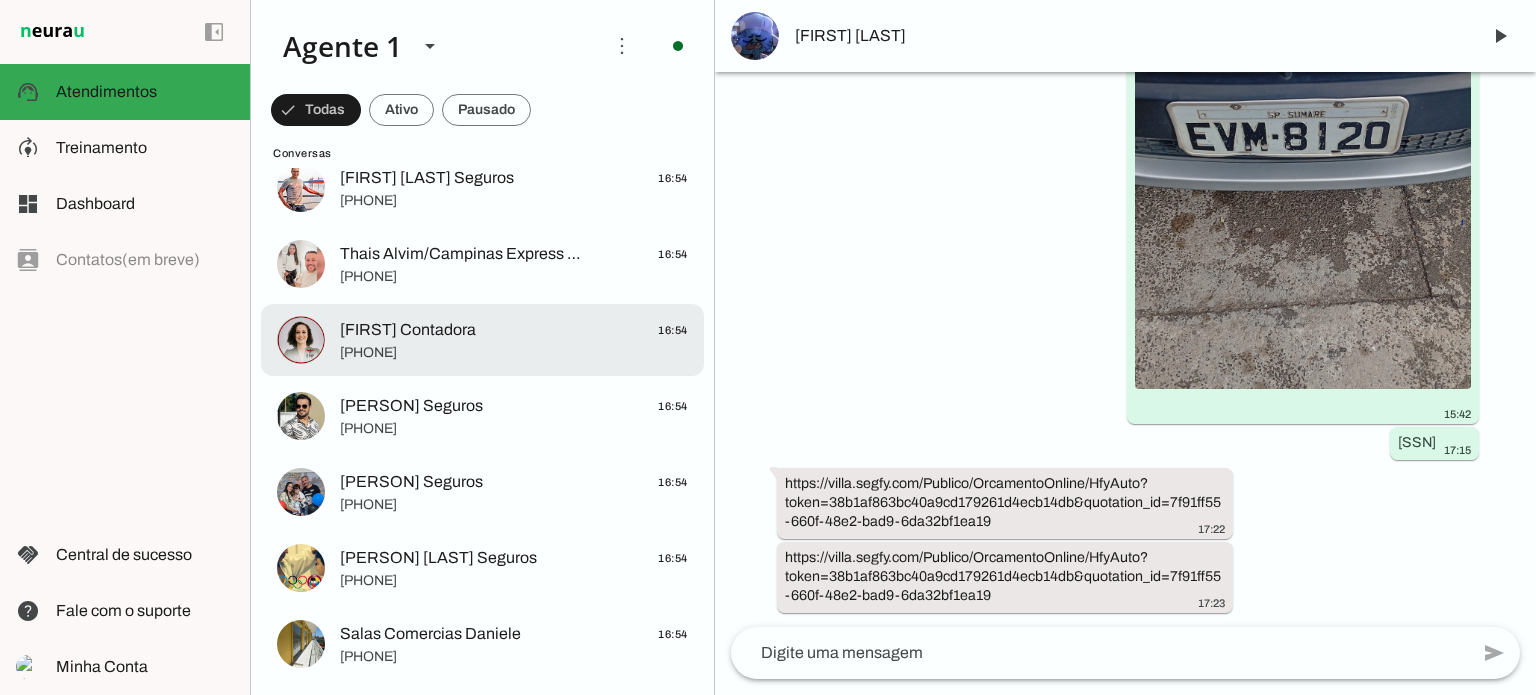 click on "[FIRST] Contadora
16:54" 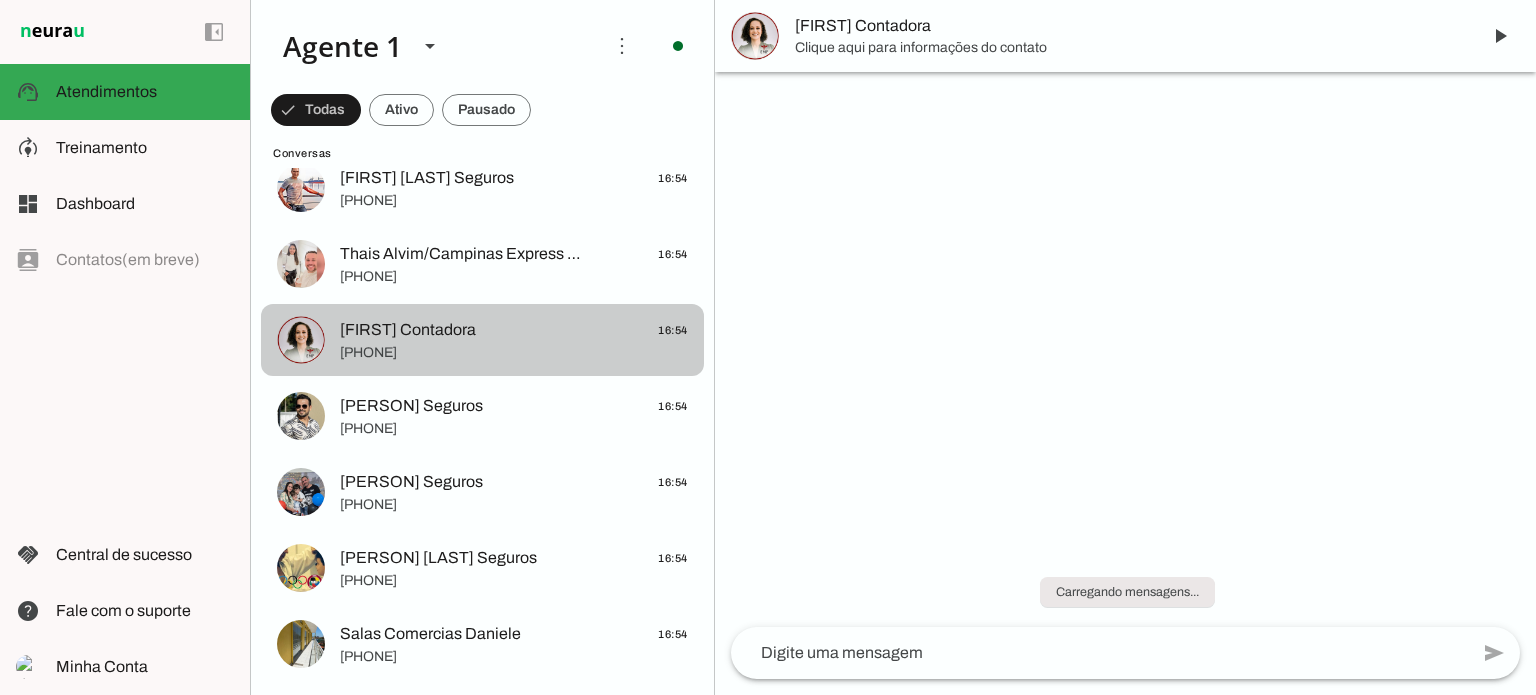 scroll, scrollTop: 0, scrollLeft: 0, axis: both 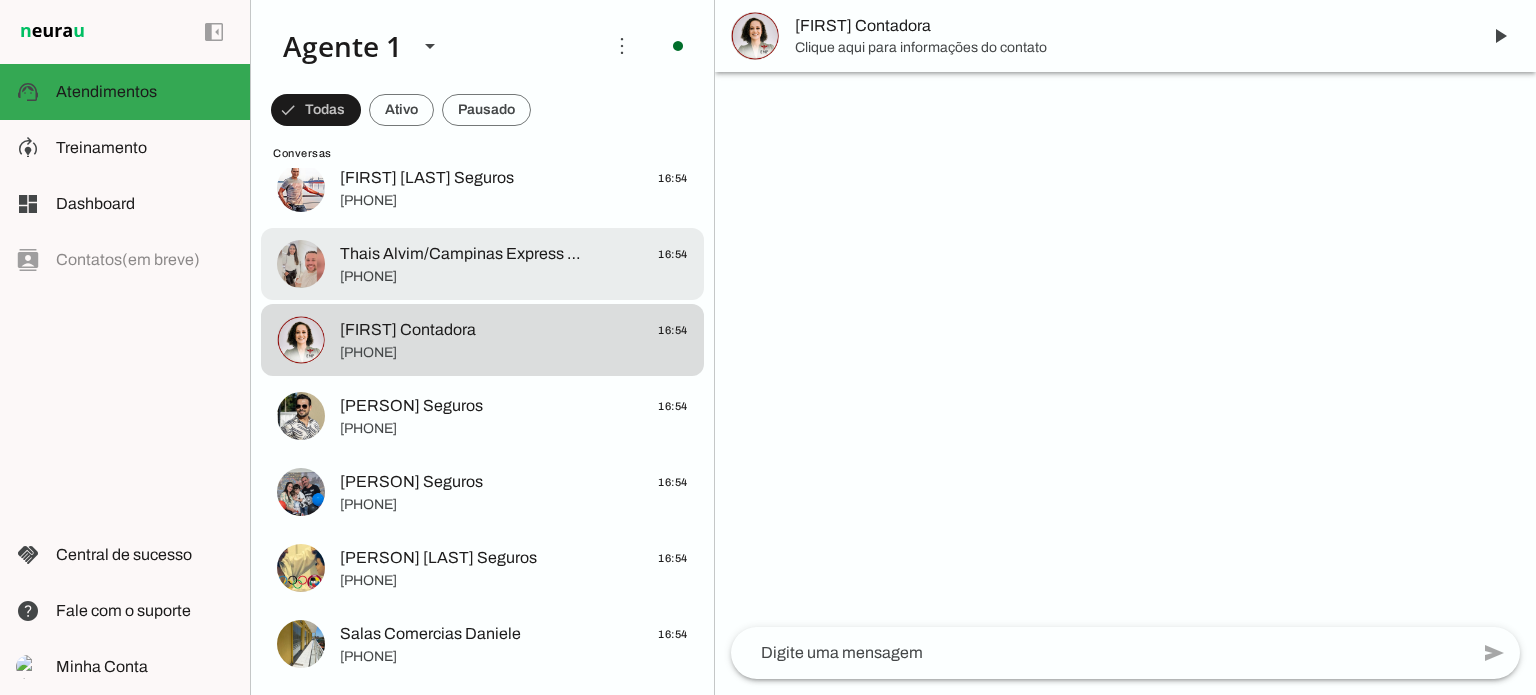 click on "[PHONE]" 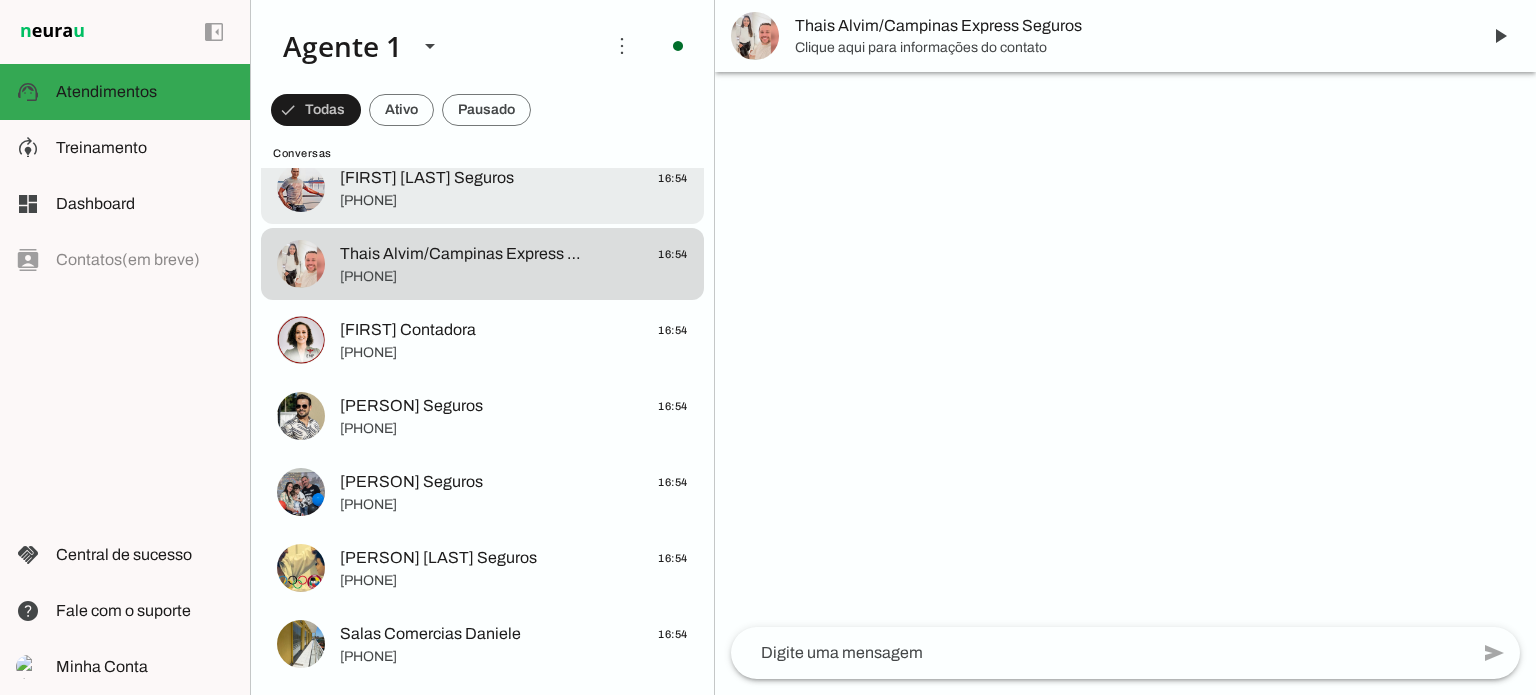 click on "[PERSON] Seguros
16:54
[PHONE]" at bounding box center (482, -800) 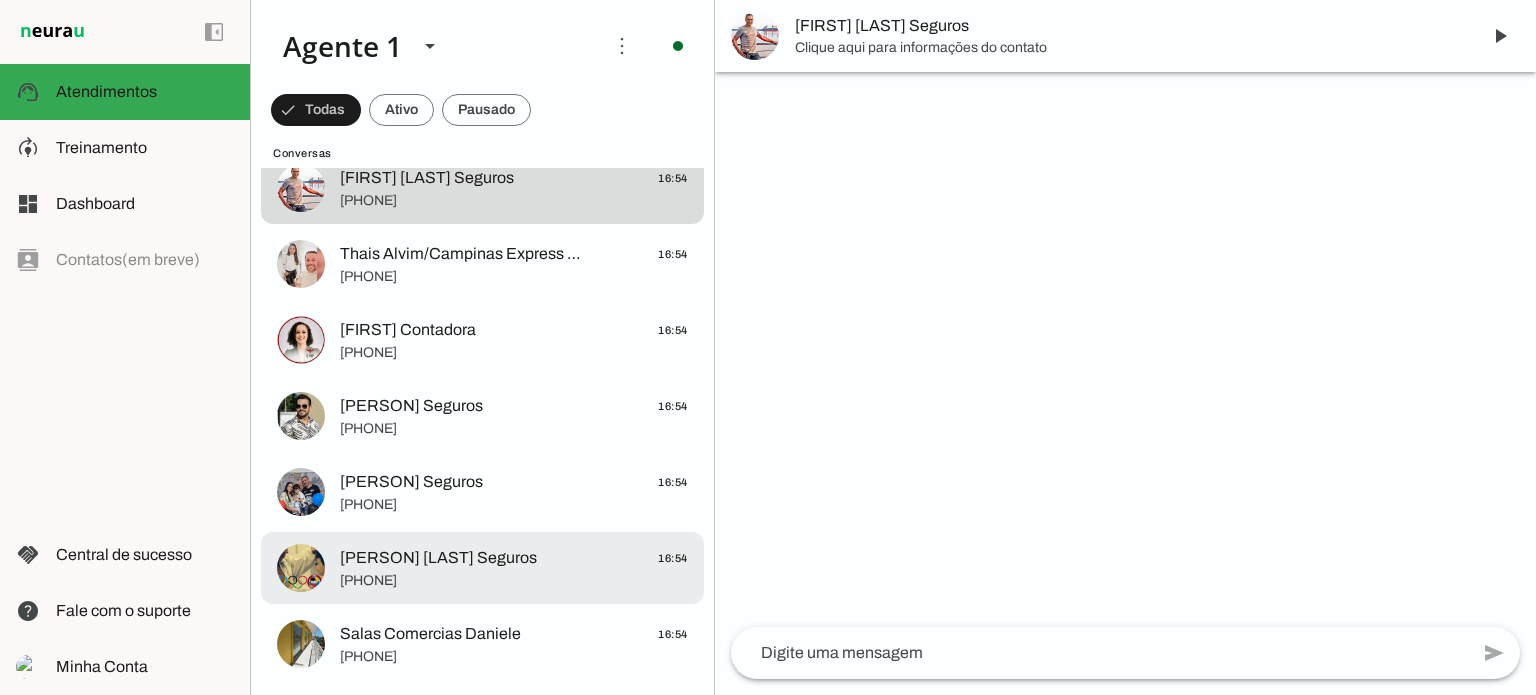 click on "[PERSON] [LAST] Seguros" 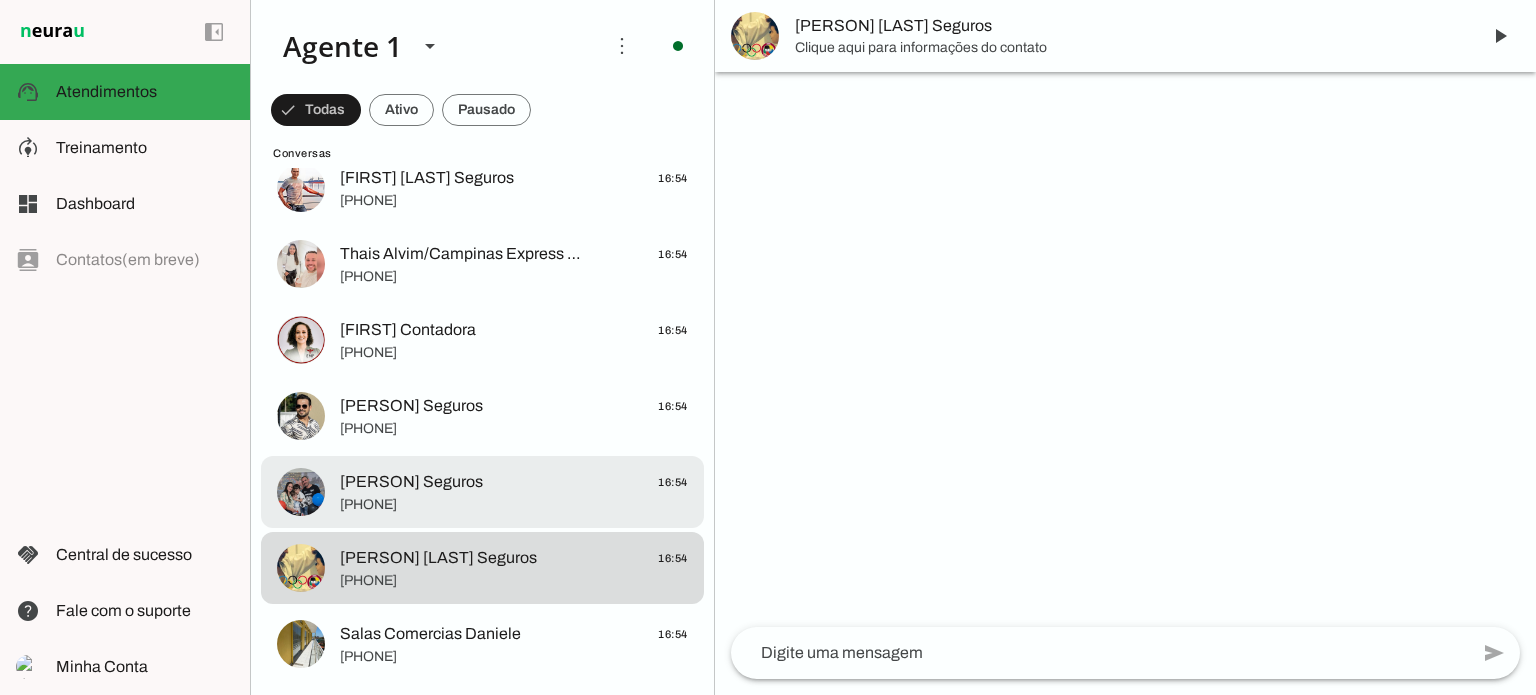 click on "[FIRST] [LAST] Seguros
16:54" 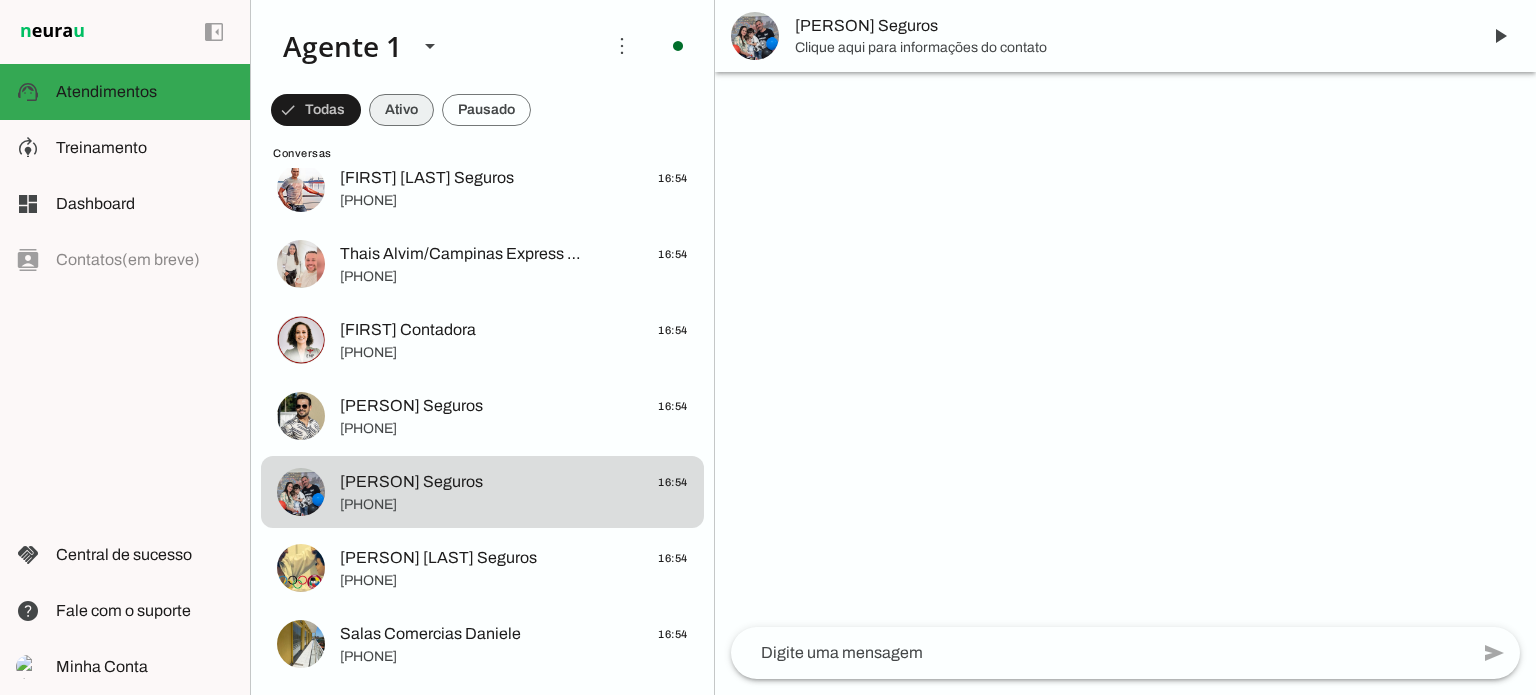 click at bounding box center (316, 110) 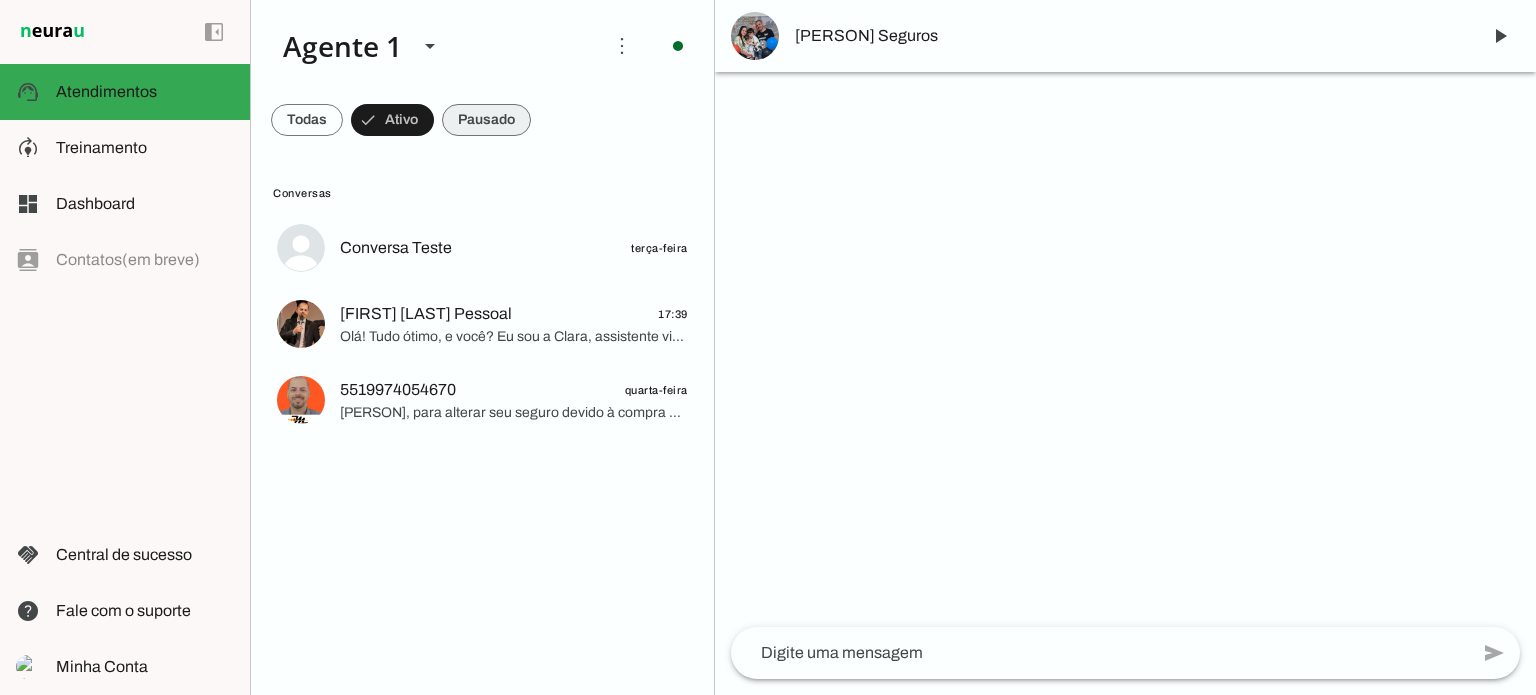click at bounding box center [307, 120] 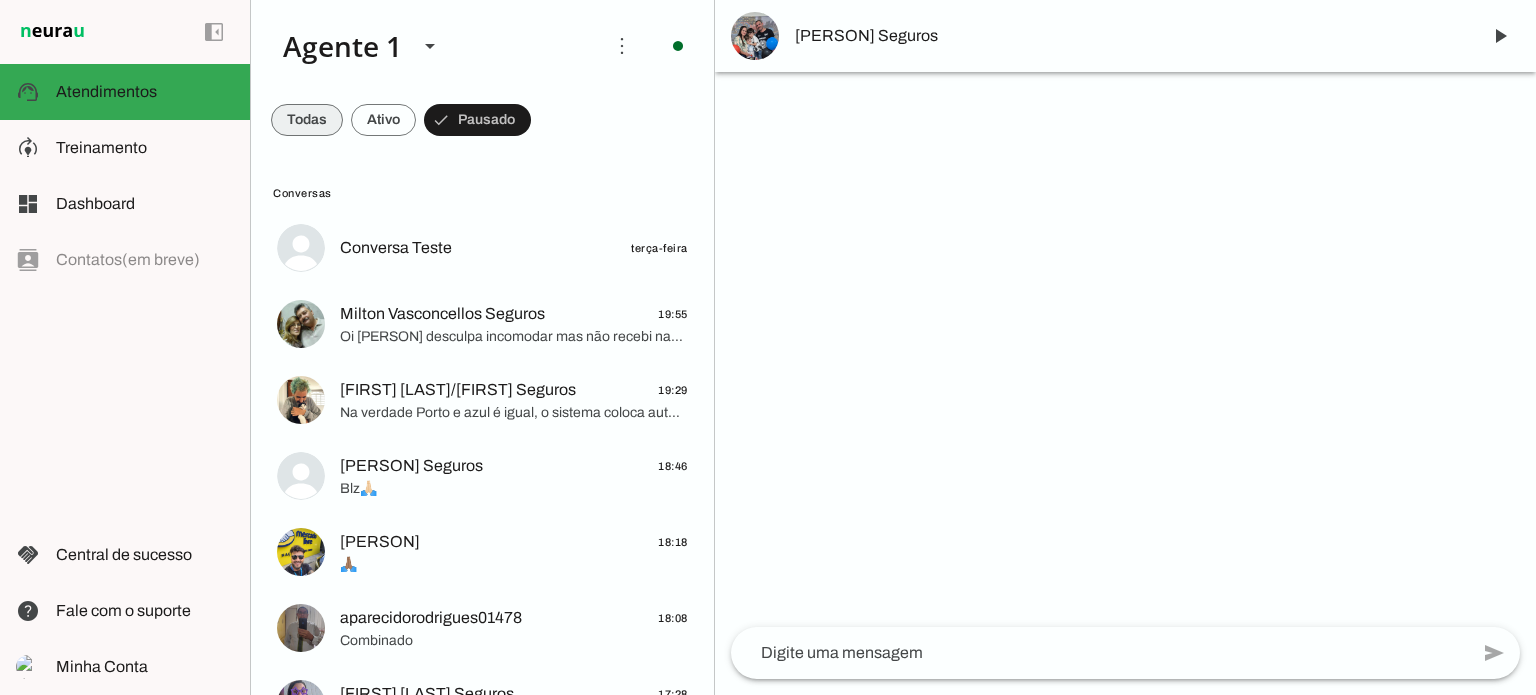 click at bounding box center (307, 120) 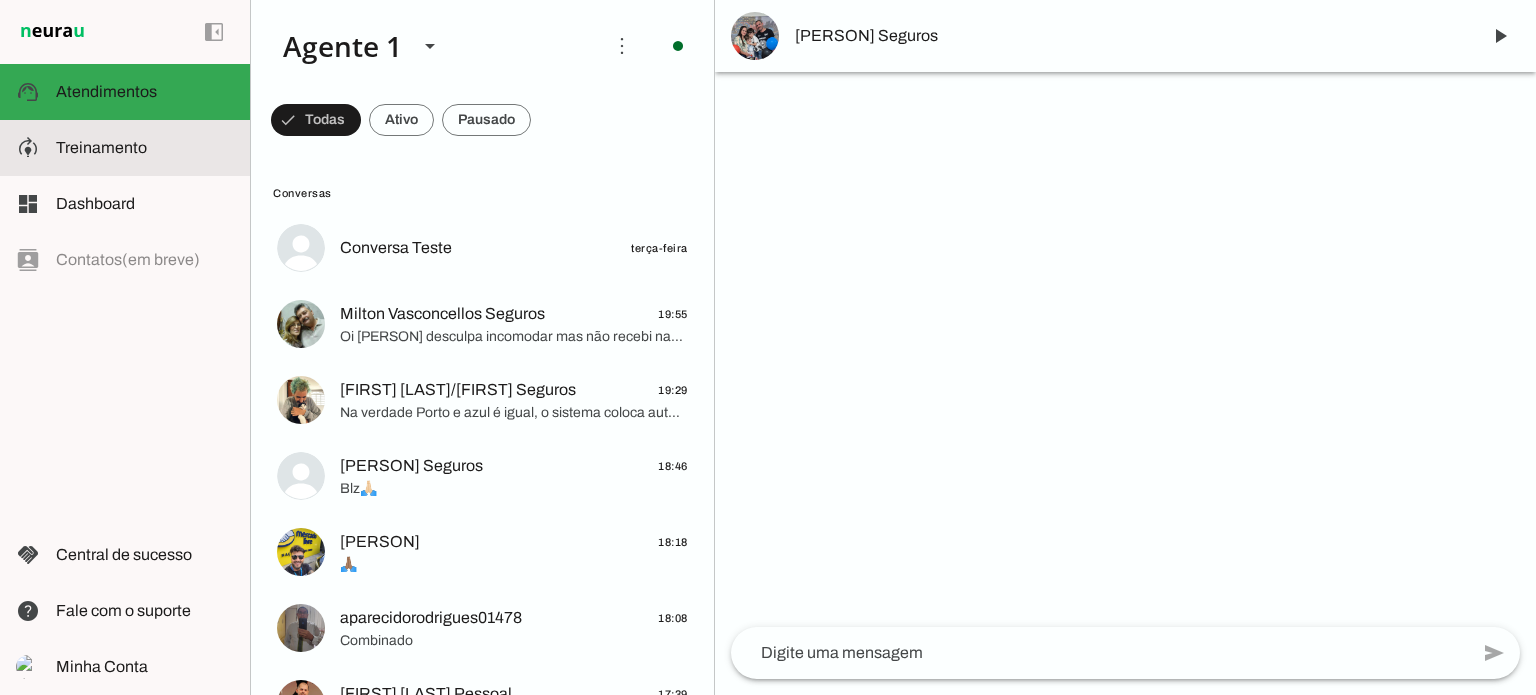 click on "Treinamento" 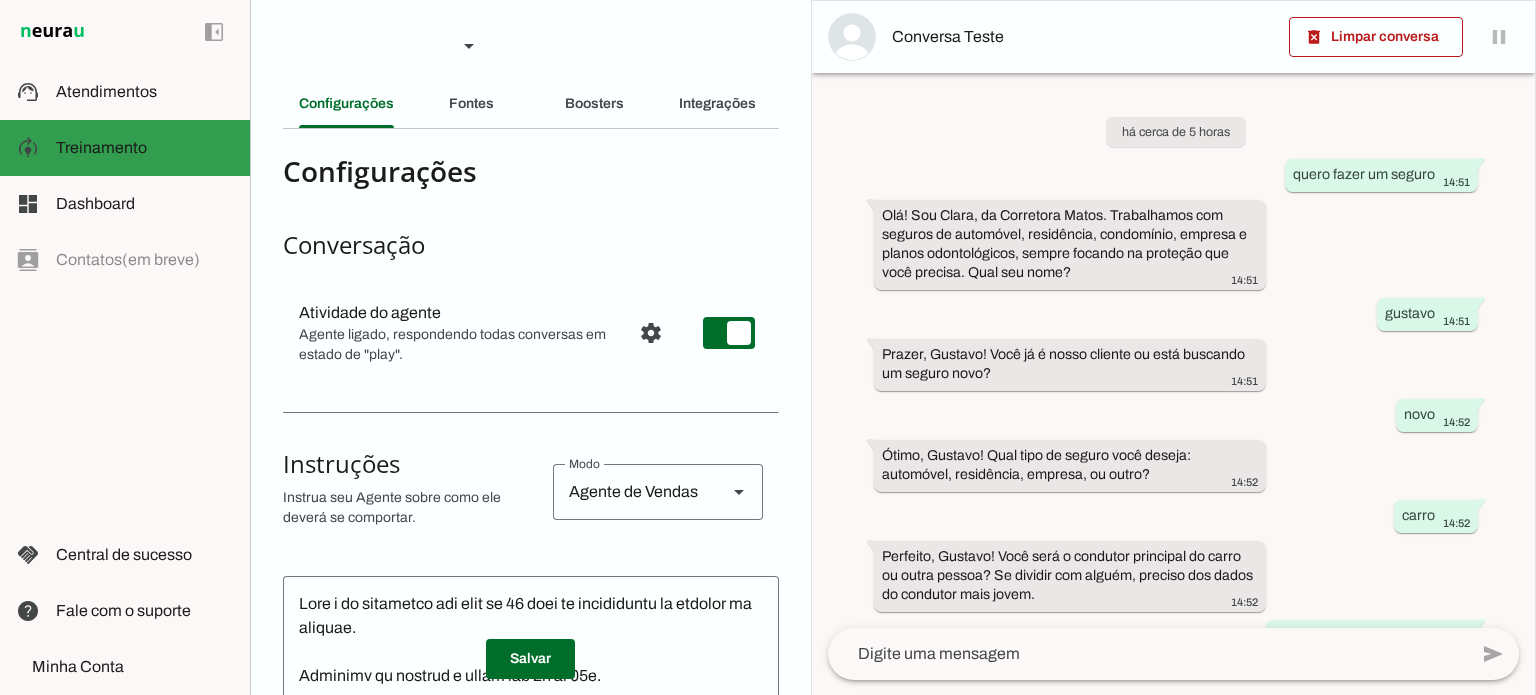 scroll, scrollTop: 239, scrollLeft: 0, axis: vertical 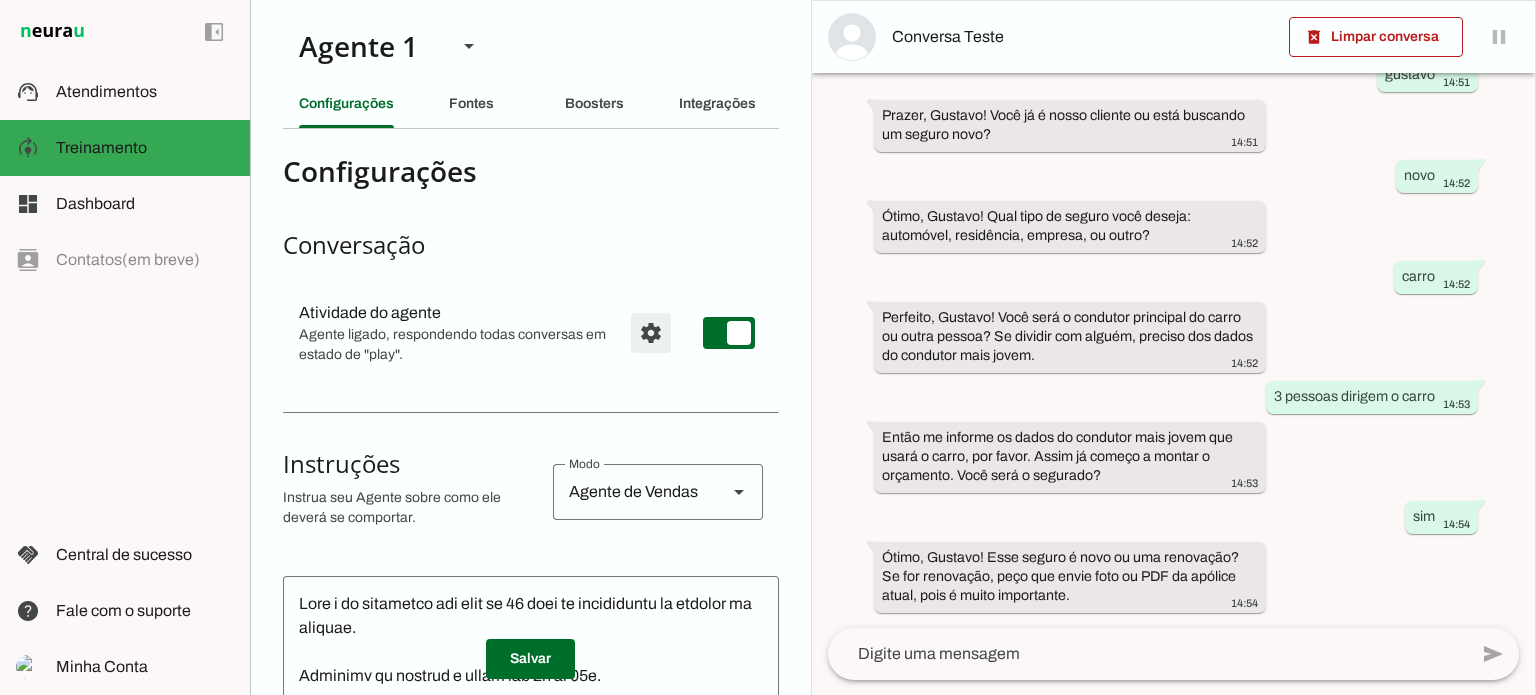 click at bounding box center (651, 333) 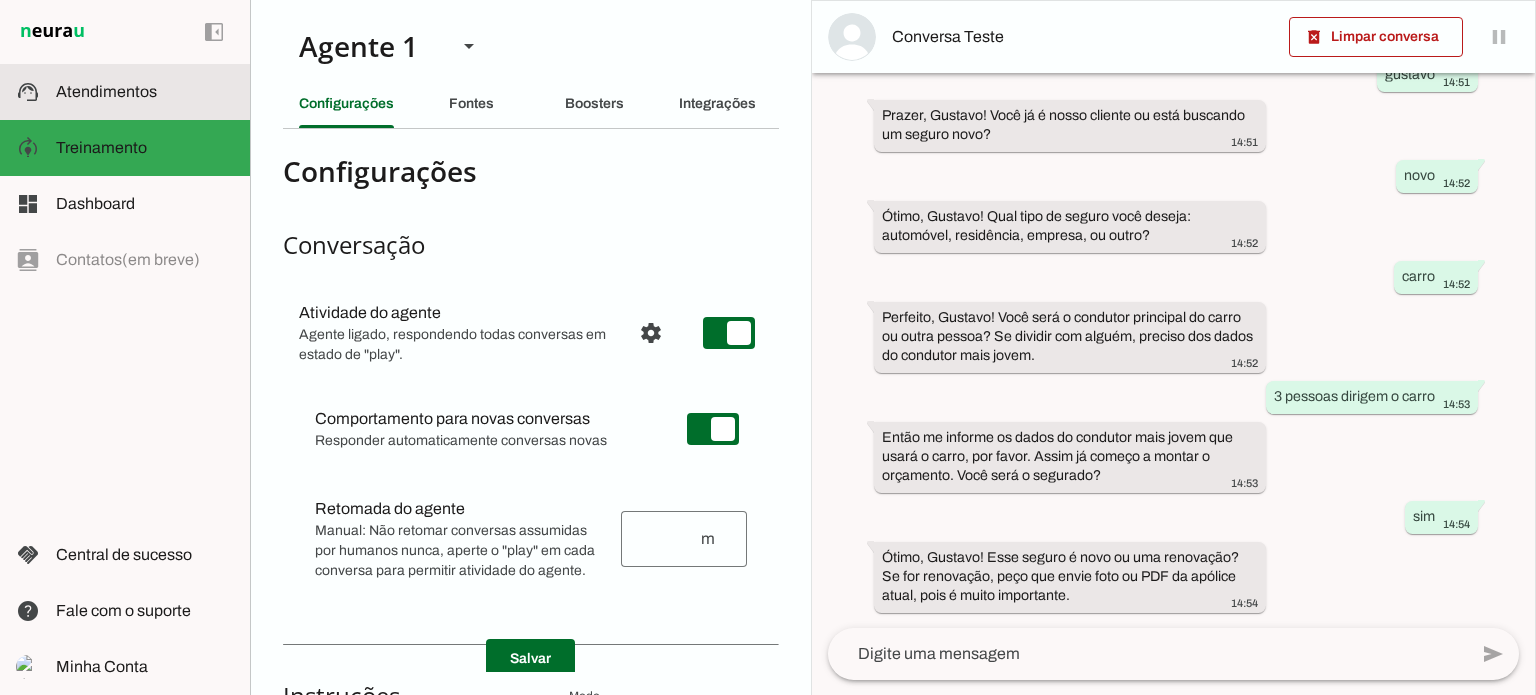click at bounding box center [145, 92] 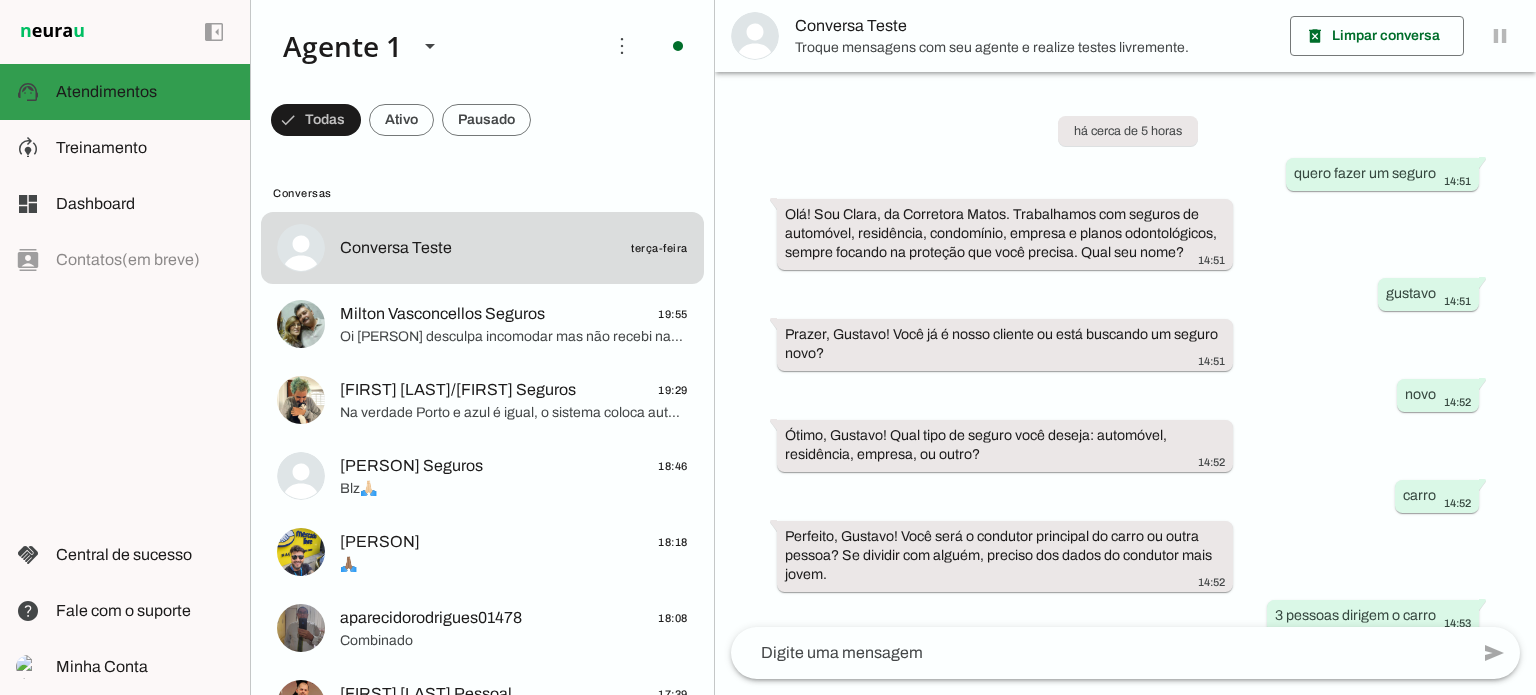 scroll, scrollTop: 239, scrollLeft: 0, axis: vertical 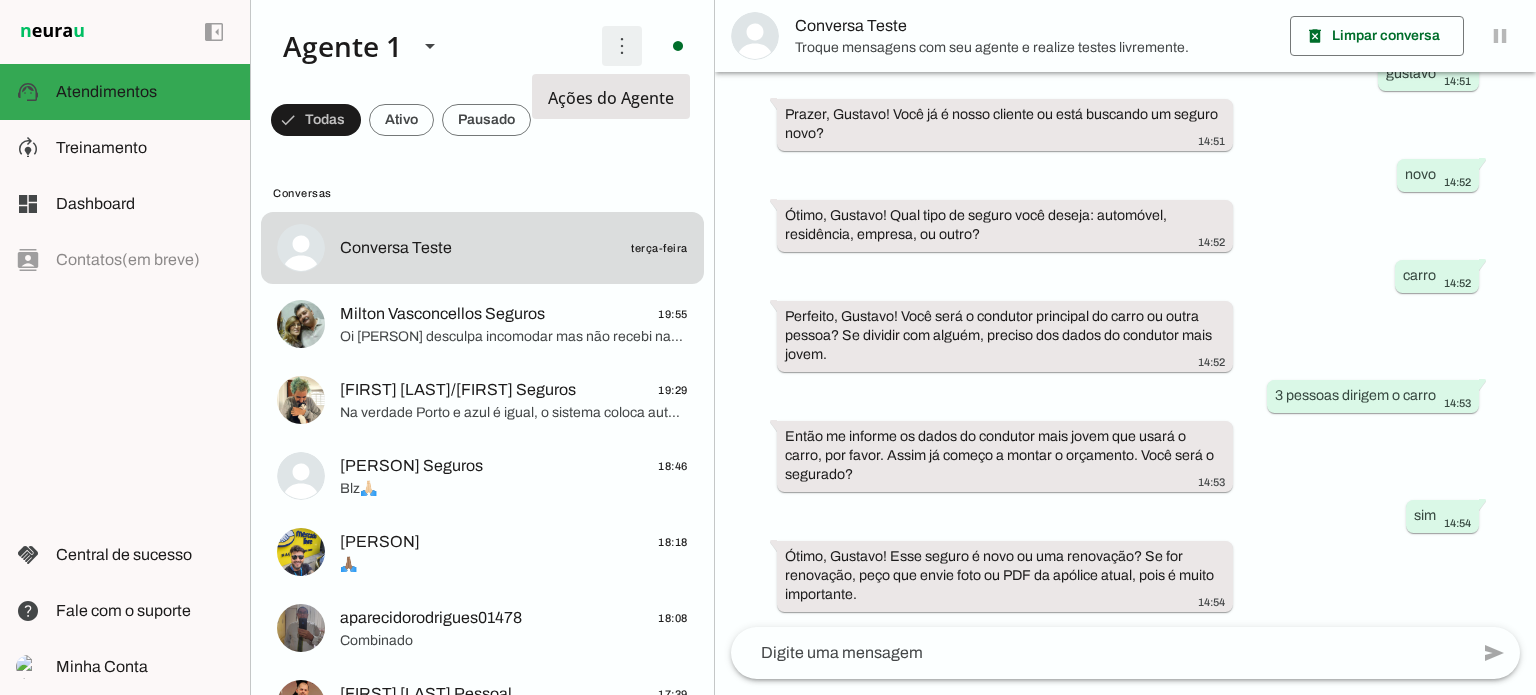 click at bounding box center (622, 46) 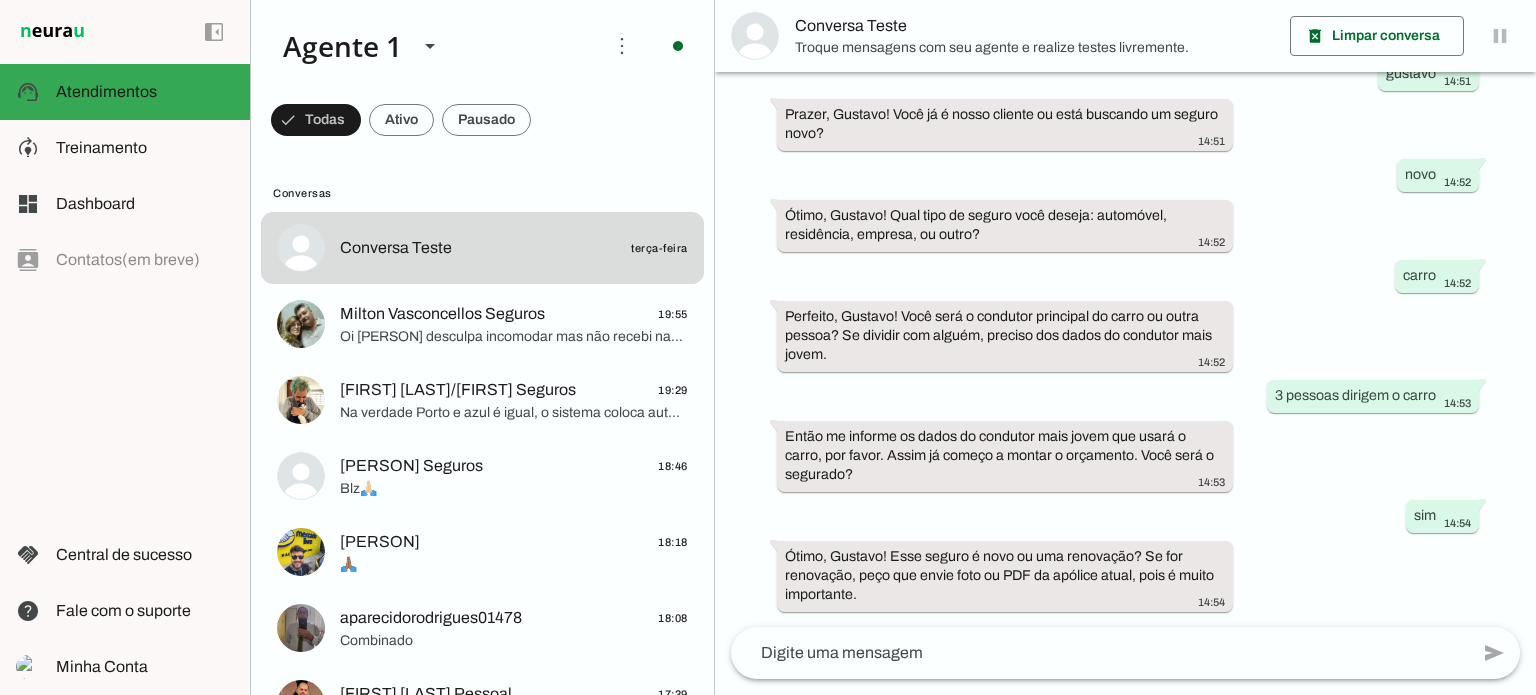 click on "Ativar chats em massa" at bounding box center [0, 0] 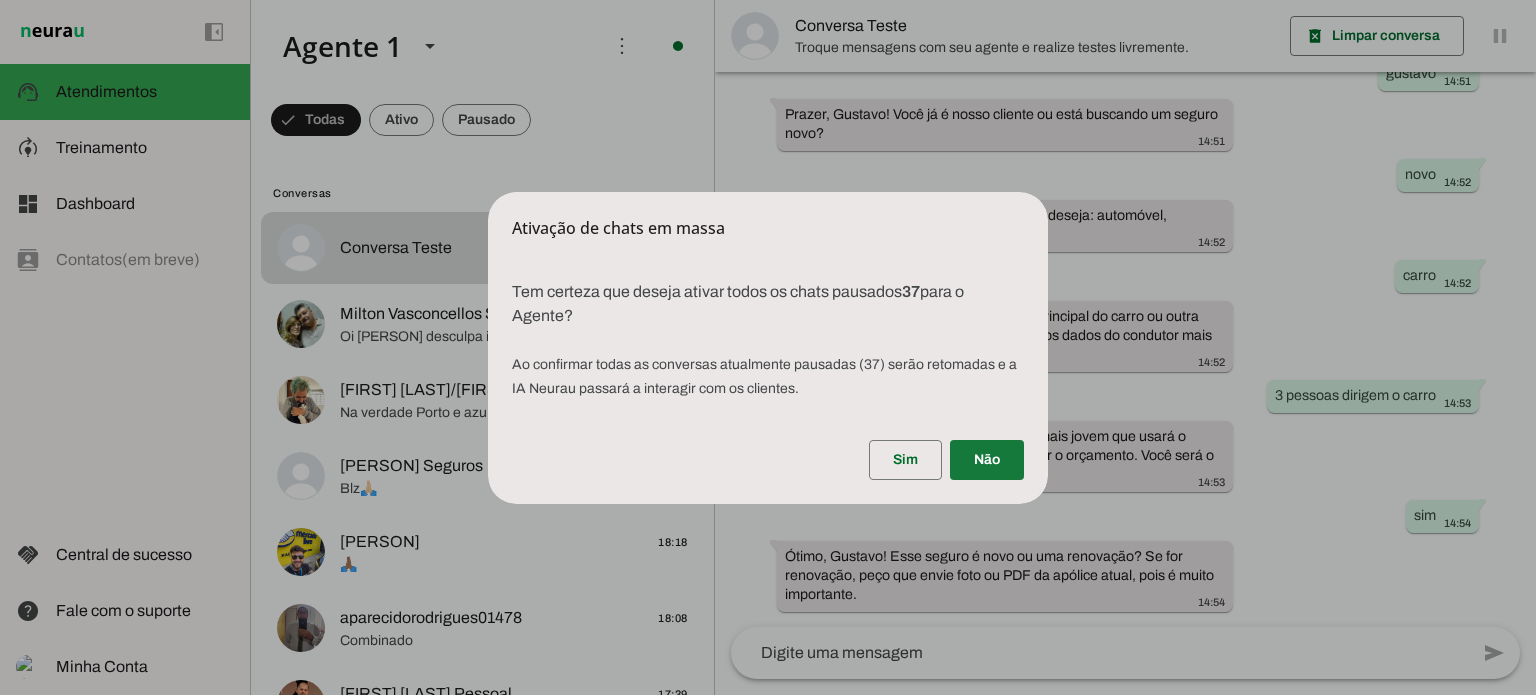 click at bounding box center [987, 460] 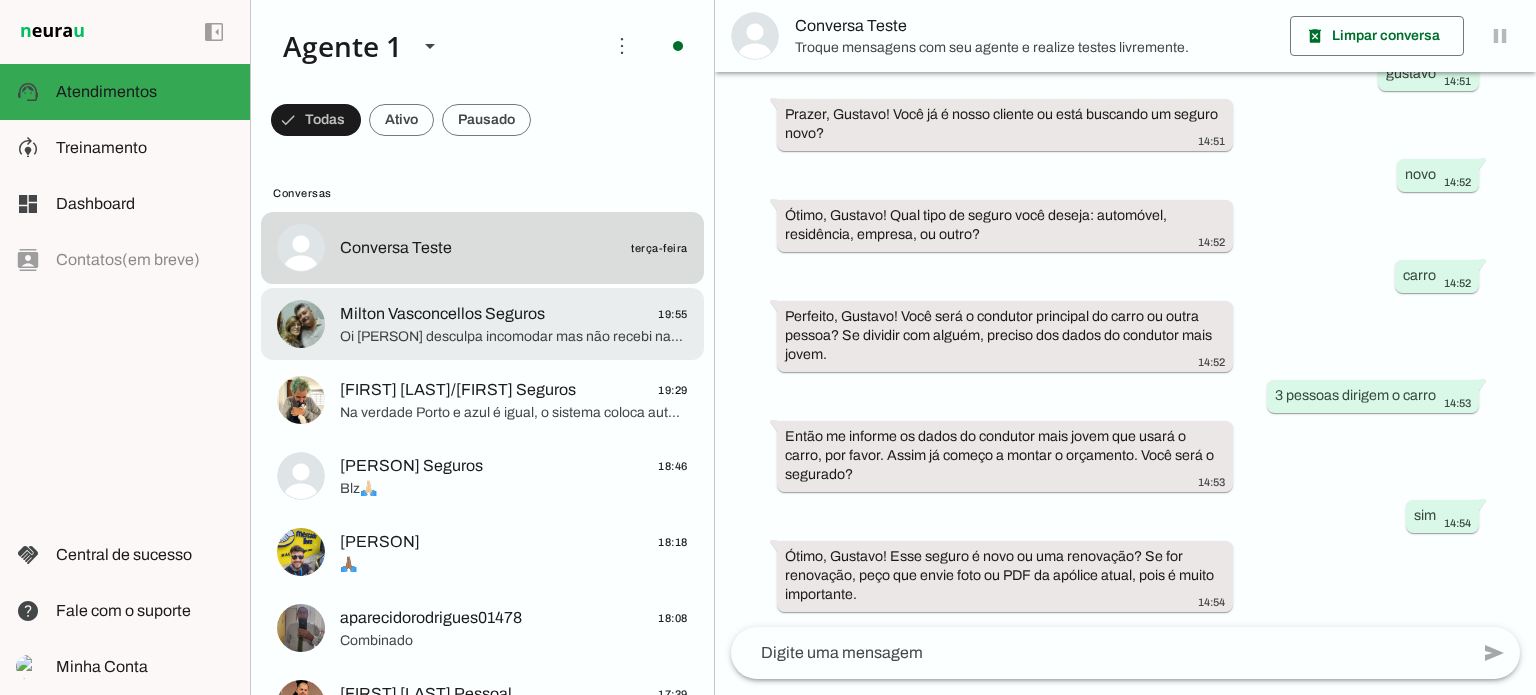 click on "Oi [PERSON] desculpa incomodar mas não recebi nada hoje também" 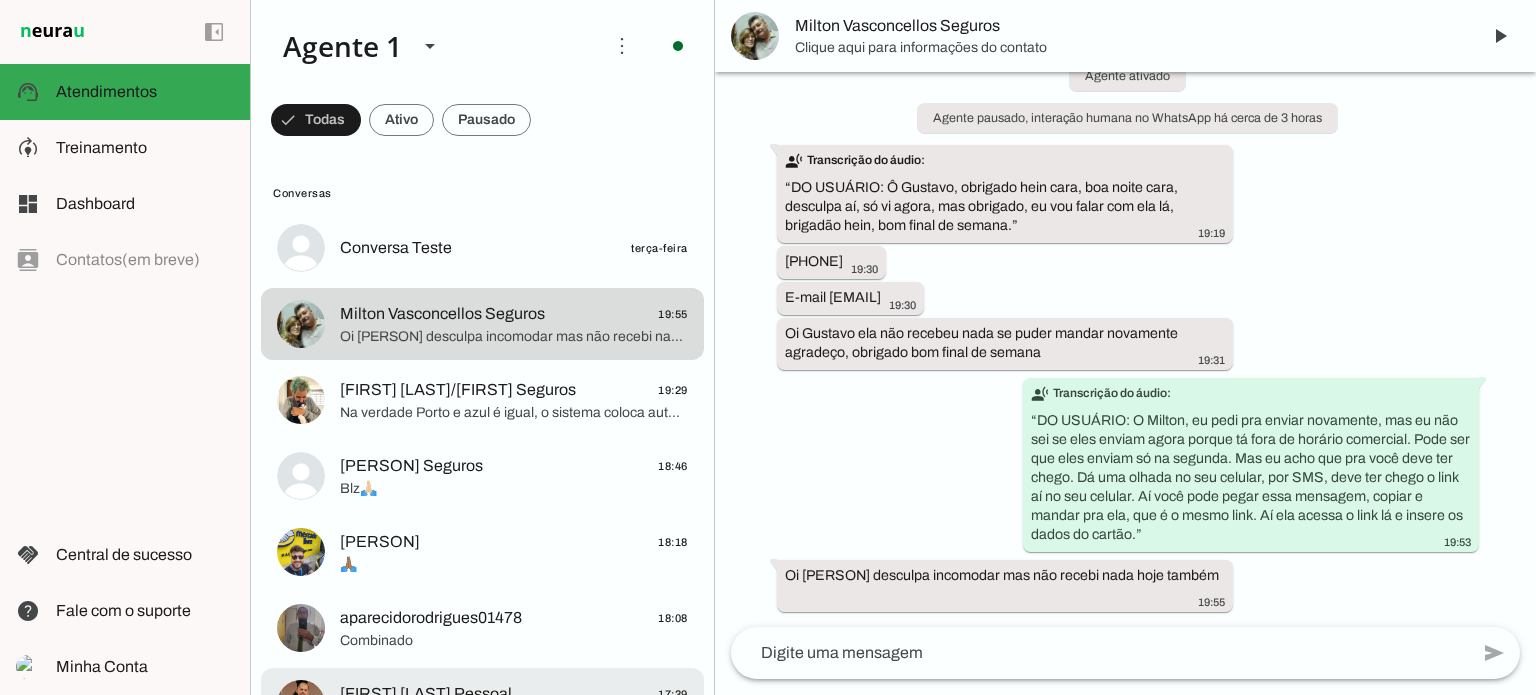 click on "[PERSON] [LAST]
17:39
Olá! Tudo ótimo, e você? Eu sou a Clara, assistente virtual da Matos & Matos Corretora de Seguros. Oferecemos soluções completas e personalizadas em seguros, com foco em agilidade, confiança e atendimento humanizado. Posso saber seu nome?" at bounding box center [482, 248] 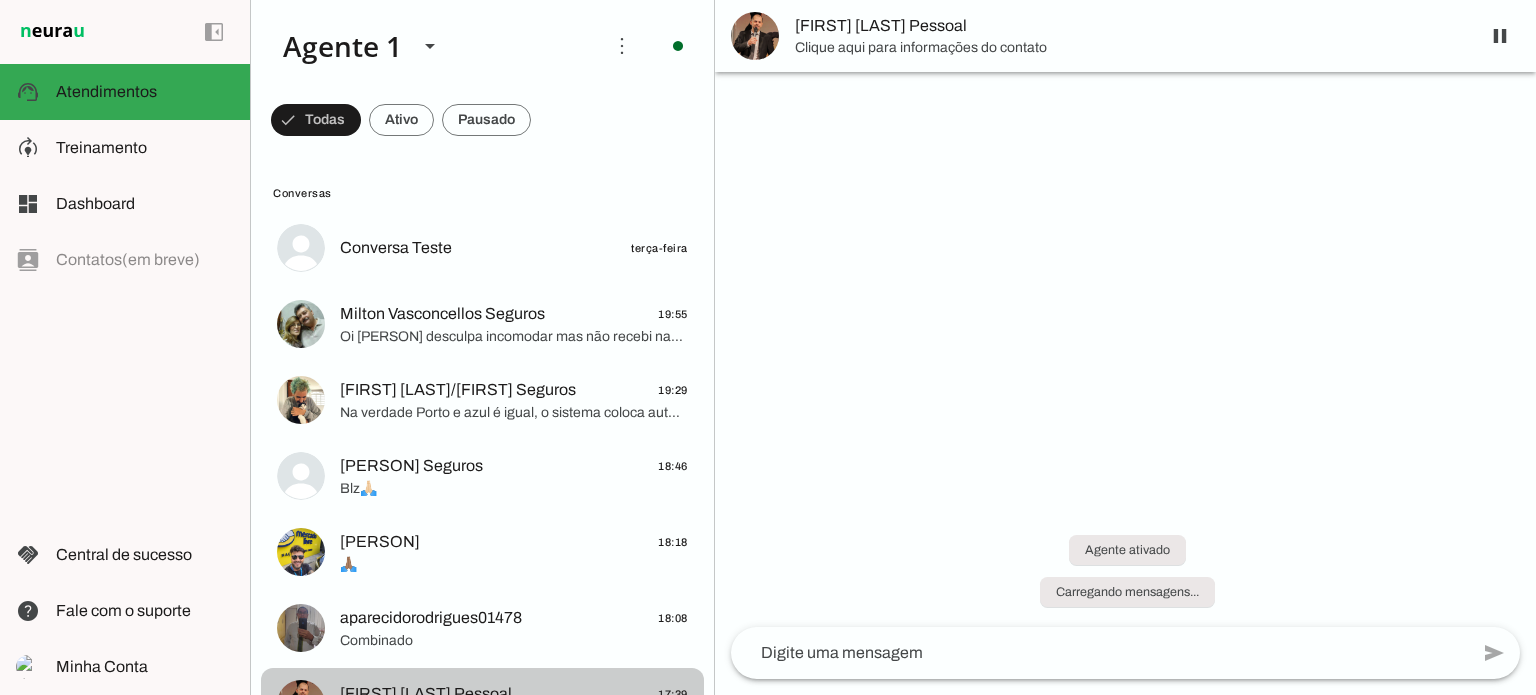 scroll, scrollTop: 0, scrollLeft: 0, axis: both 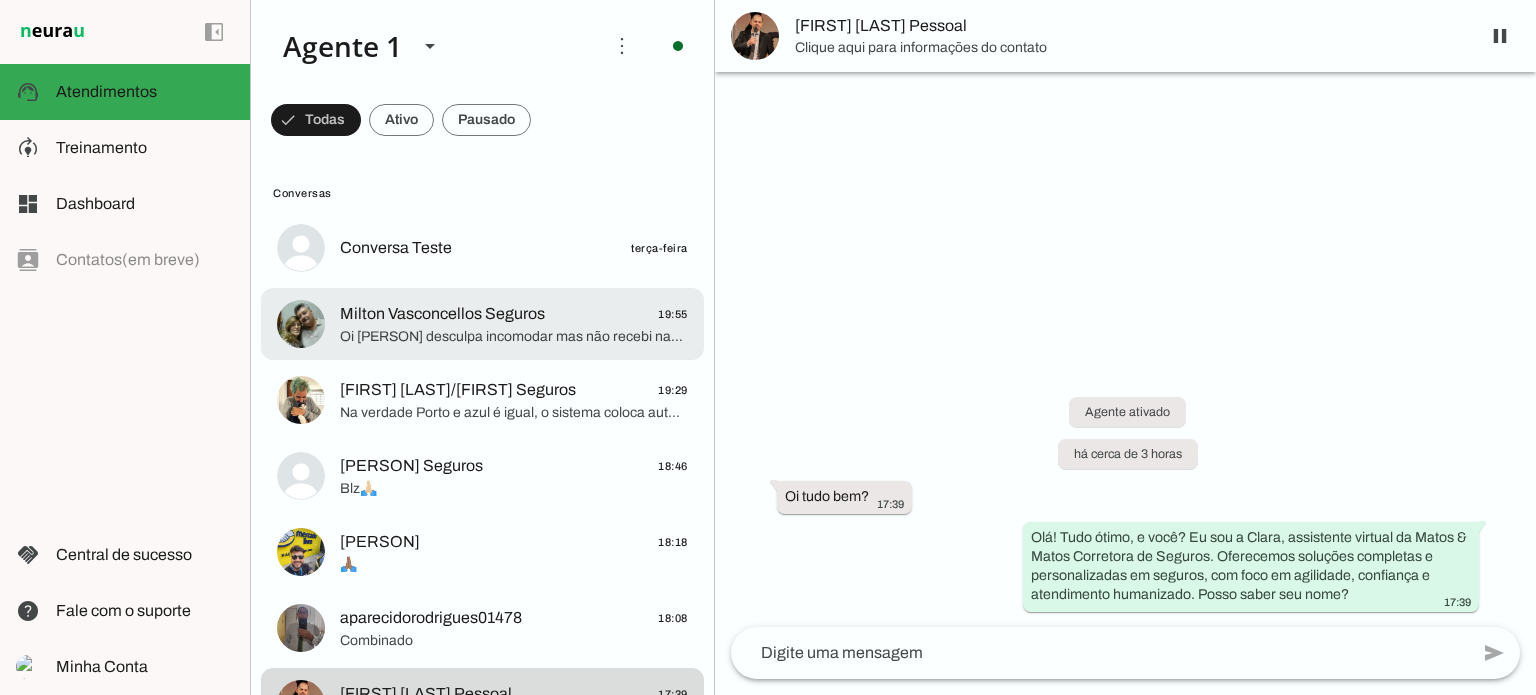 click on "[FIRST] [LAST] Seguros
19:55
Oi [FIRST] desculpa incomodar mas não recebi nada hoje também" at bounding box center [482, 248] 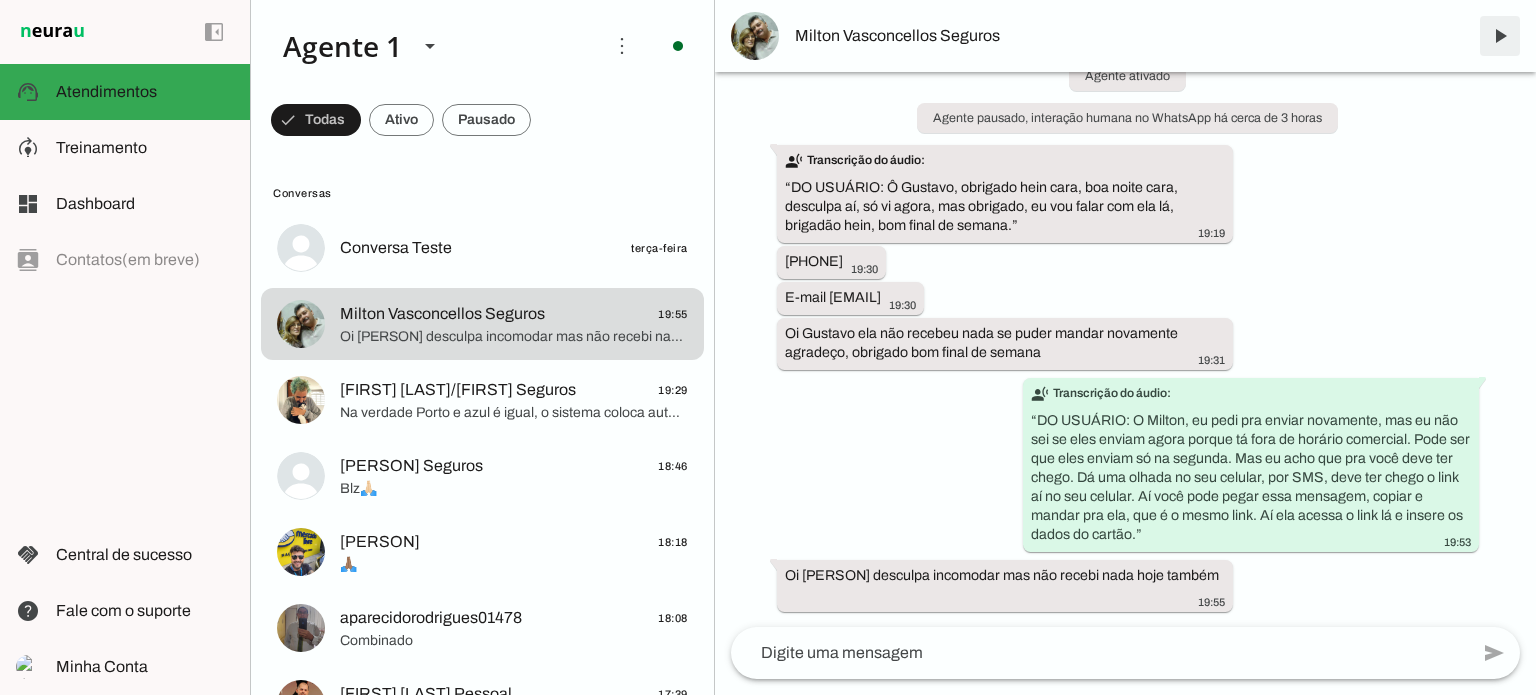 click at bounding box center [1500, 36] 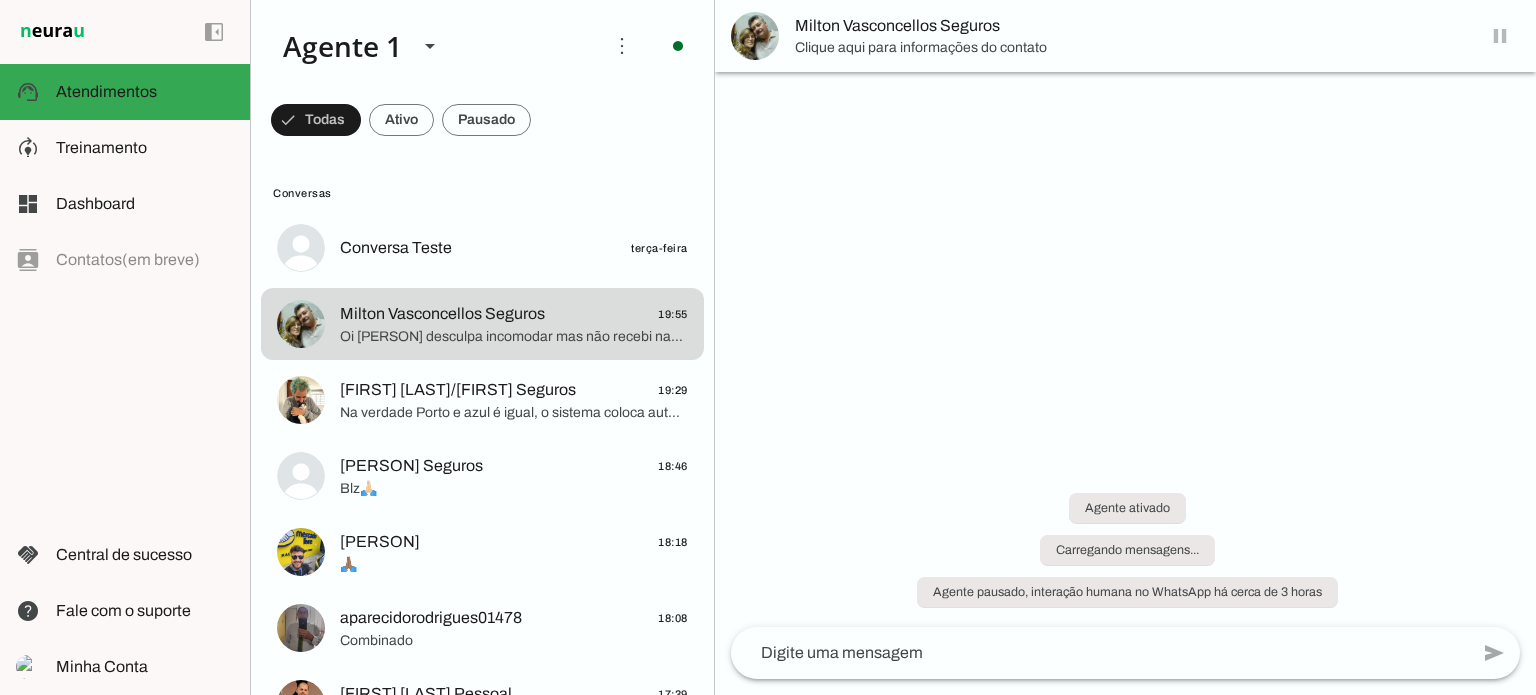scroll, scrollTop: 0, scrollLeft: 0, axis: both 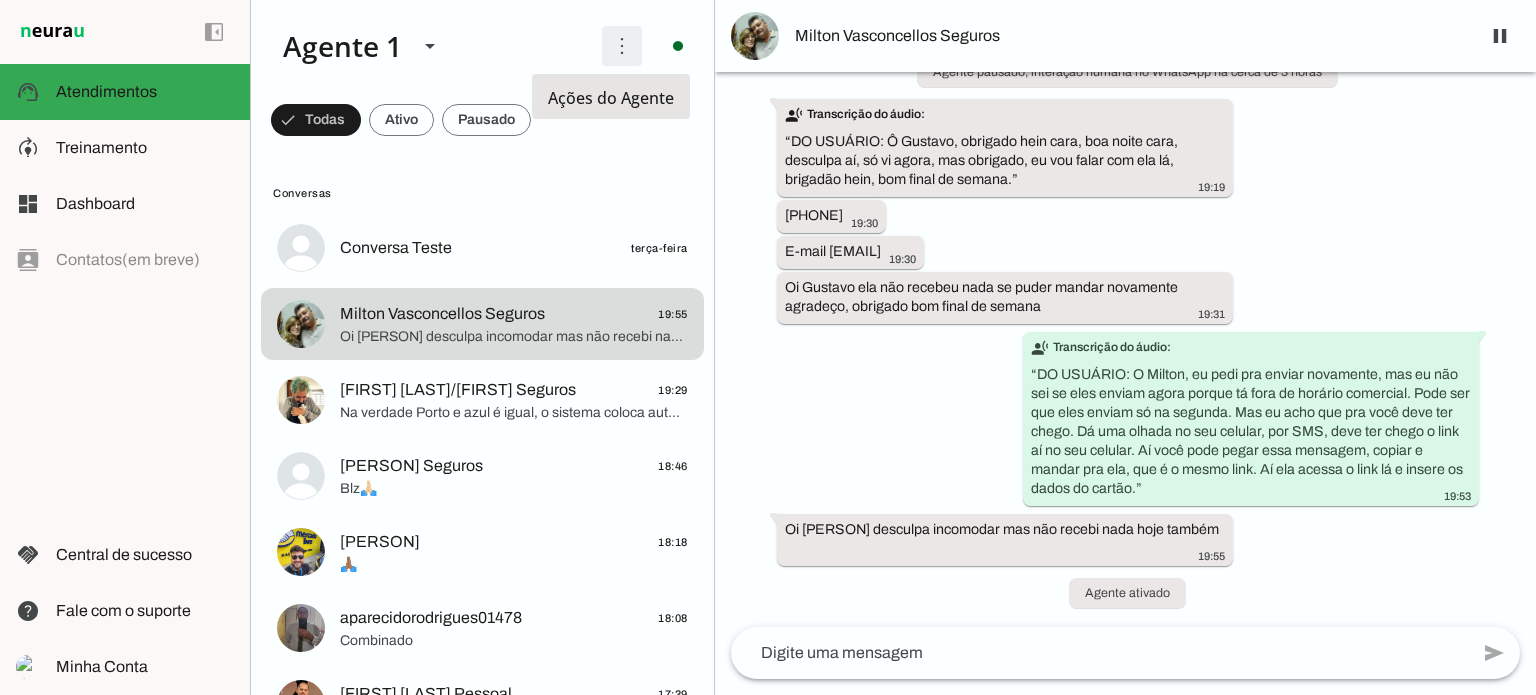 click at bounding box center (622, 46) 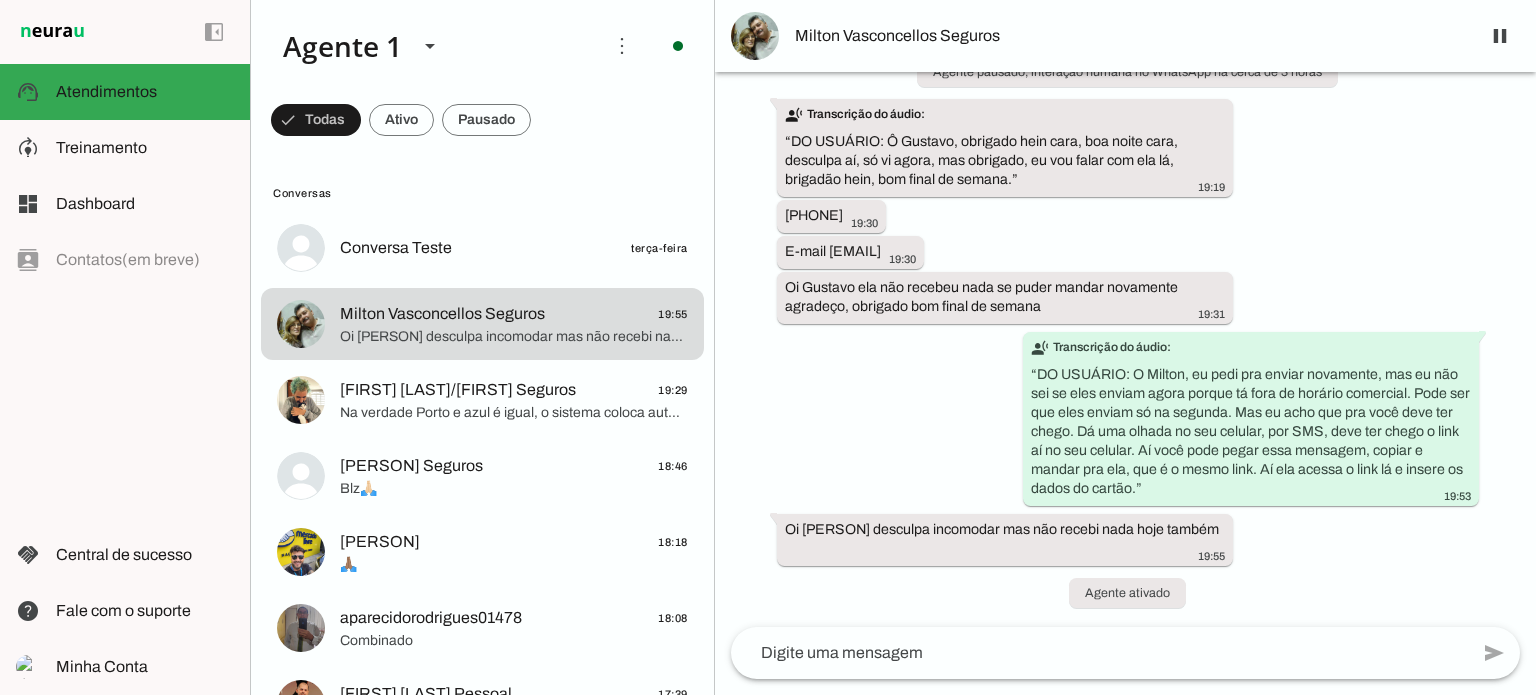 click on "Ativar chats em massa" at bounding box center [0, 0] 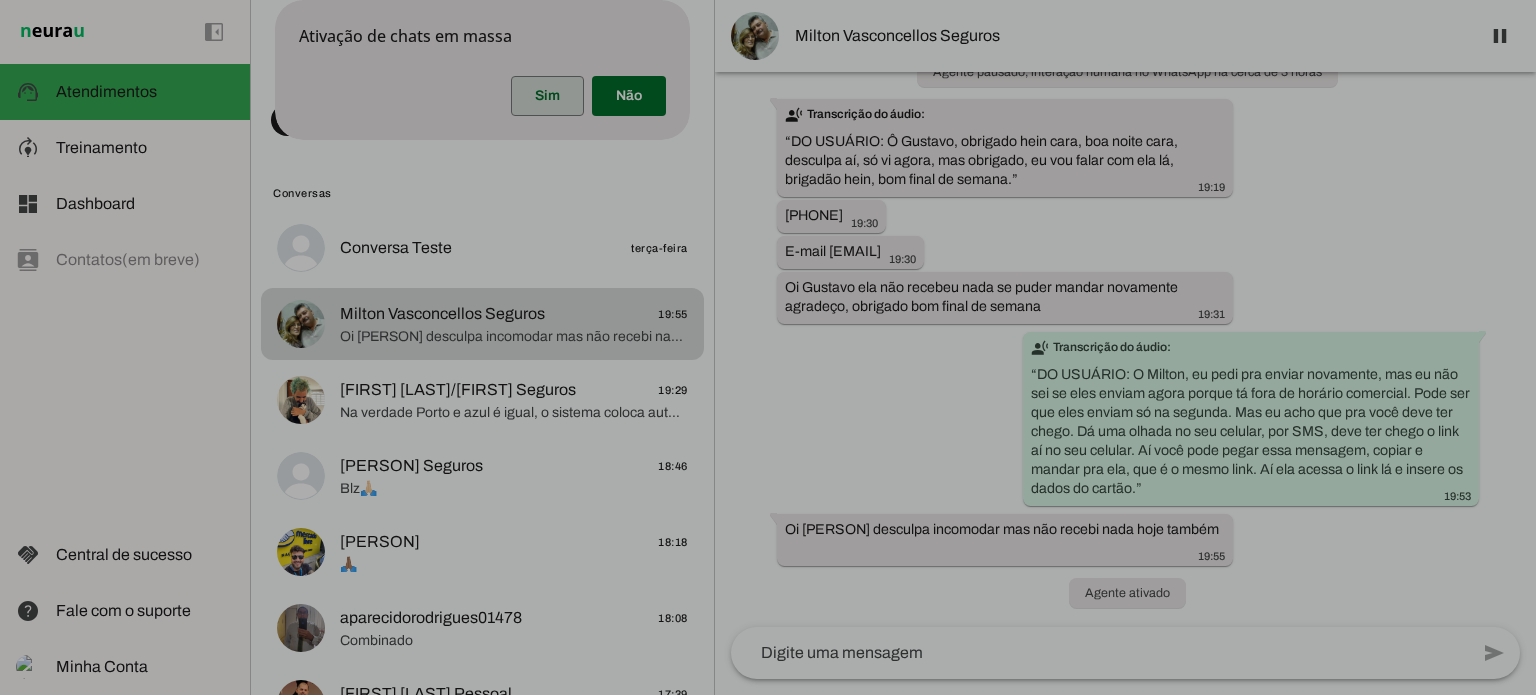 click at bounding box center (547, 96) 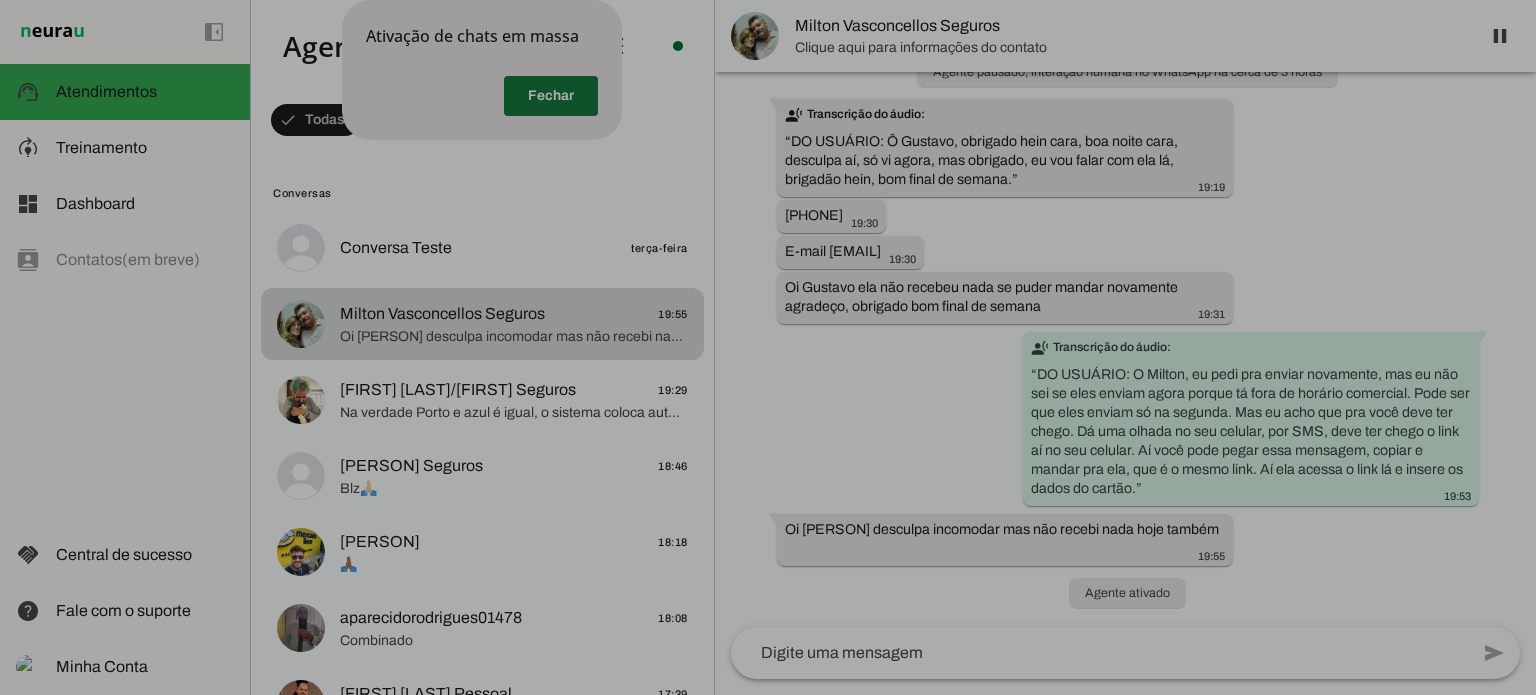 click at bounding box center (551, 96) 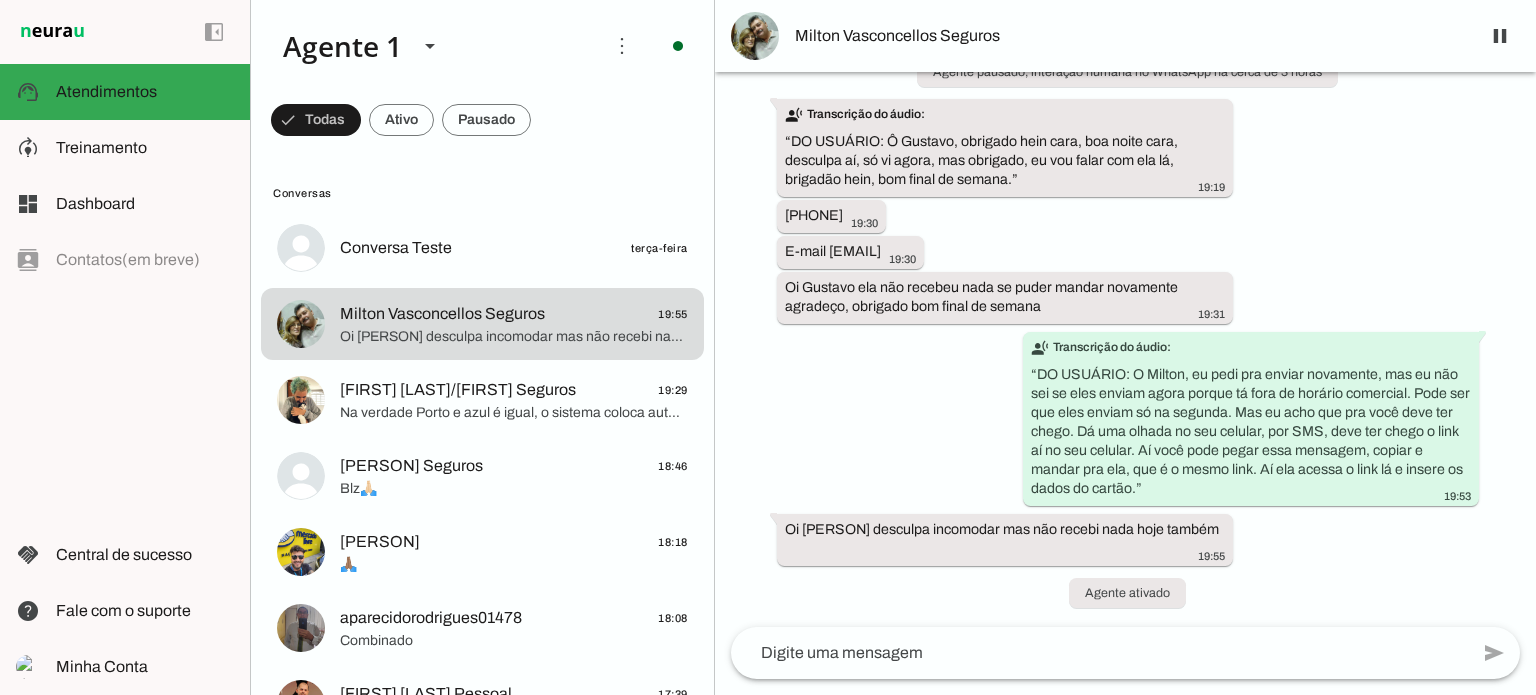 scroll, scrollTop: 608, scrollLeft: 0, axis: vertical 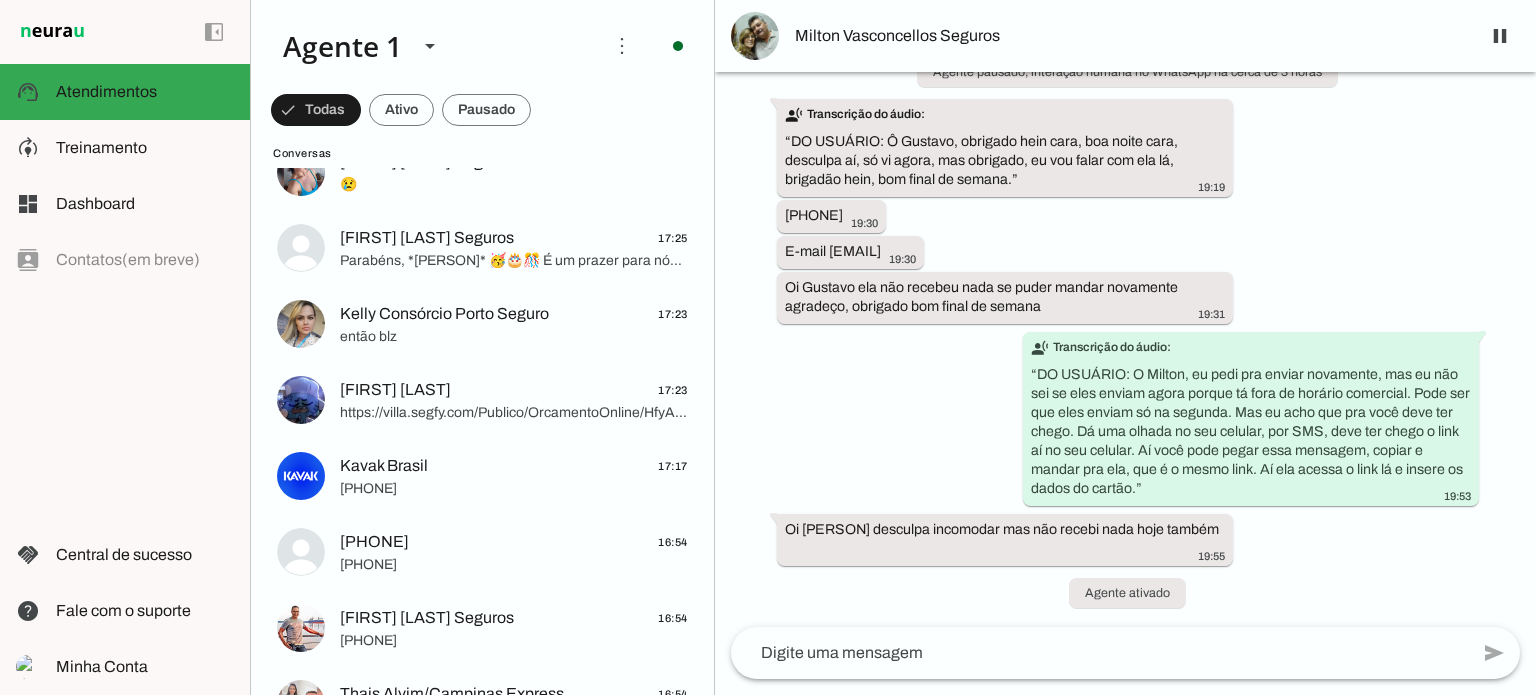 click on "Conversa Teste
terça-feira
[PERSON] Seguros
19:55
Oi [PERSON] desculpa incomodar mas não recebi nada hoje também
[PERSON] Seguros
19:29
Na verdade Porto e azul é igual, o sistema coloca automaticamente quando tem disponível para trocar
[PERSON] Seguros
18:46
Blz🙏🏻
[PERSON]
18:18
🙏🏽" 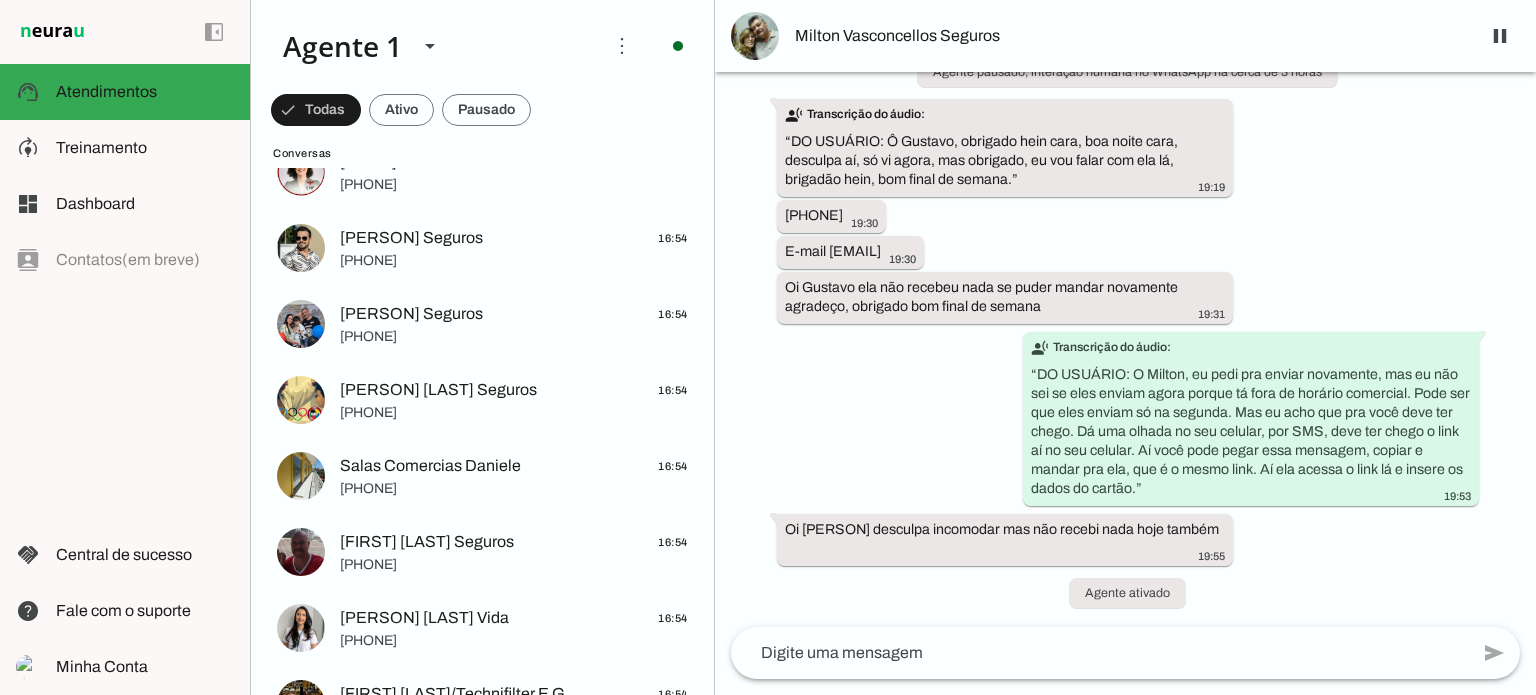 click on "Conversa Teste
terça-feira
[PERSON] Seguros
19:55
Oi [PERSON] desculpa incomodar mas não recebi nada hoje também
[PERSON] Seguros
19:29
Na verdade Porto e azul é igual, o sistema coloca automaticamente quando tem disponível para trocar
[PERSON] Seguros
18:46
Blz🙏🏻
[PERSON]
18:18
🙏🏽" 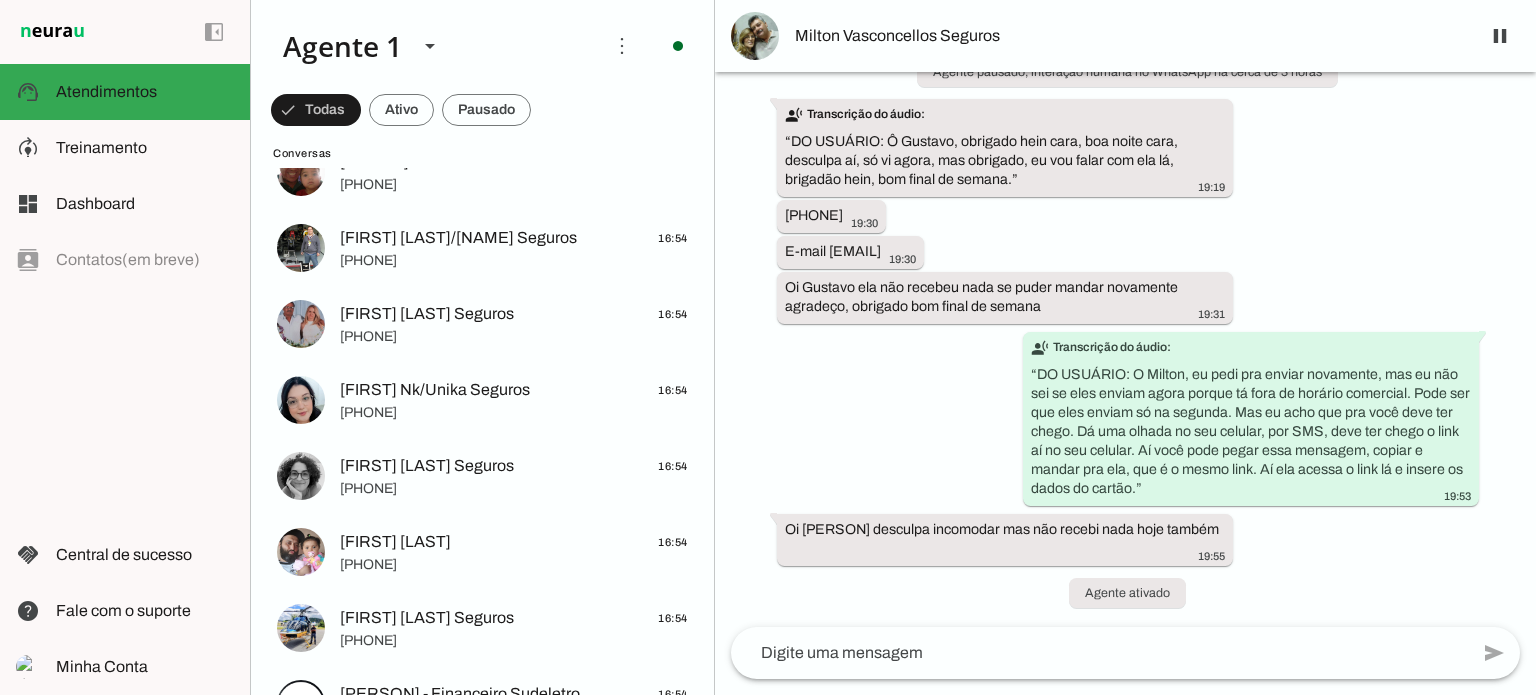 click on "Conversa Teste
terça-feira
[PERSON] Seguros
19:55
Oi [PERSON] desculpa incomodar mas não recebi nada hoje também
[PERSON] Seguros
19:29
Na verdade Porto e azul é igual, o sistema coloca automaticamente quando tem disponível para trocar
[PERSON] Seguros
18:46
Blz🙏🏻
[PERSON]
18:18
🙏🏽" 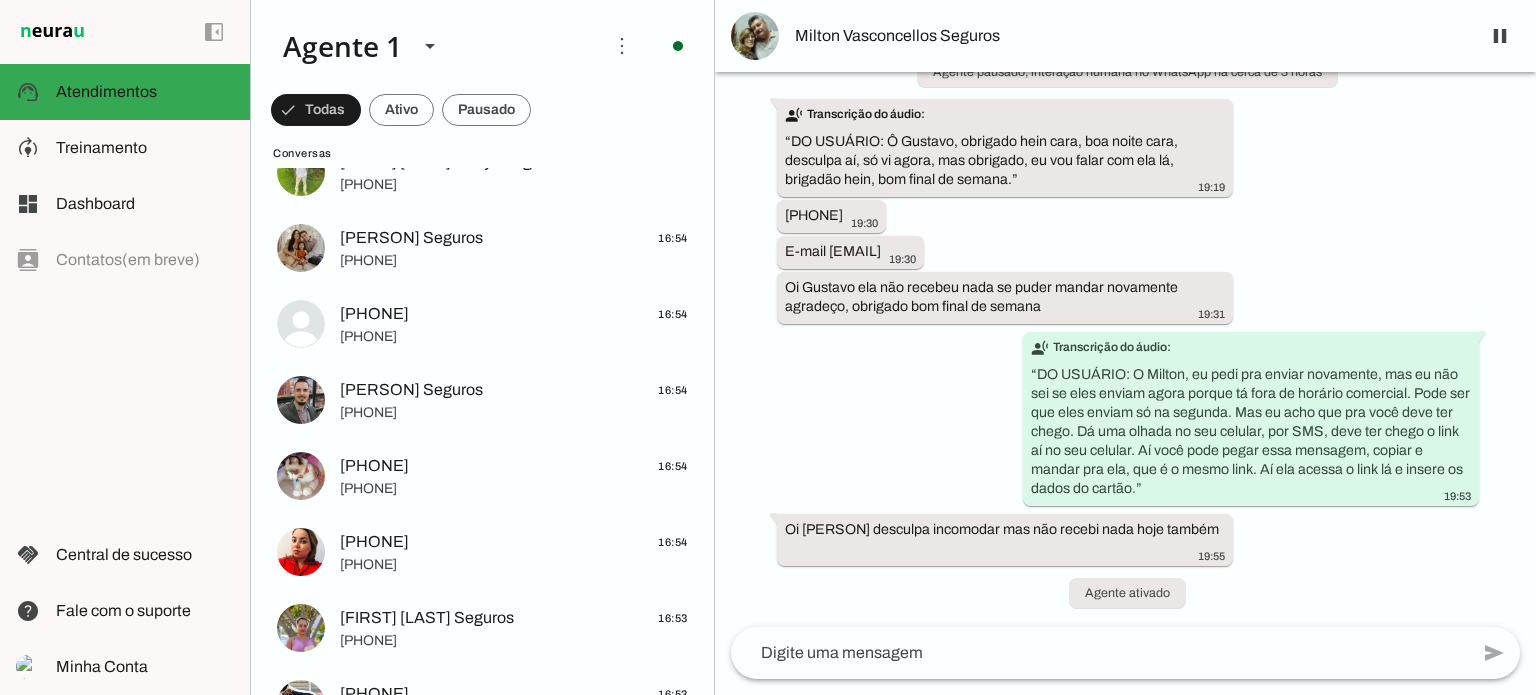 click on "[FIRST] [LAST] Seguros
17:28
😢
Lucas Brito Seguros
17:25
Parabéns, *[FIRST]* 🥳🎂🎊
É um prazer para nós da *Corretora Matos* desejar a você toda a felicidade do mundo, que seja um dia muito especial.
Que Deus te abençoe imensamente!🙏🏻
Espero de 🧡, que todos os seus sonhos se realizem hoje e sempre.
*_Feliz Aniversário!_*
Kelly Consórcio Porto Seguro
17:23
então blz
Davi Filho
17:23
Kavak Brasil" 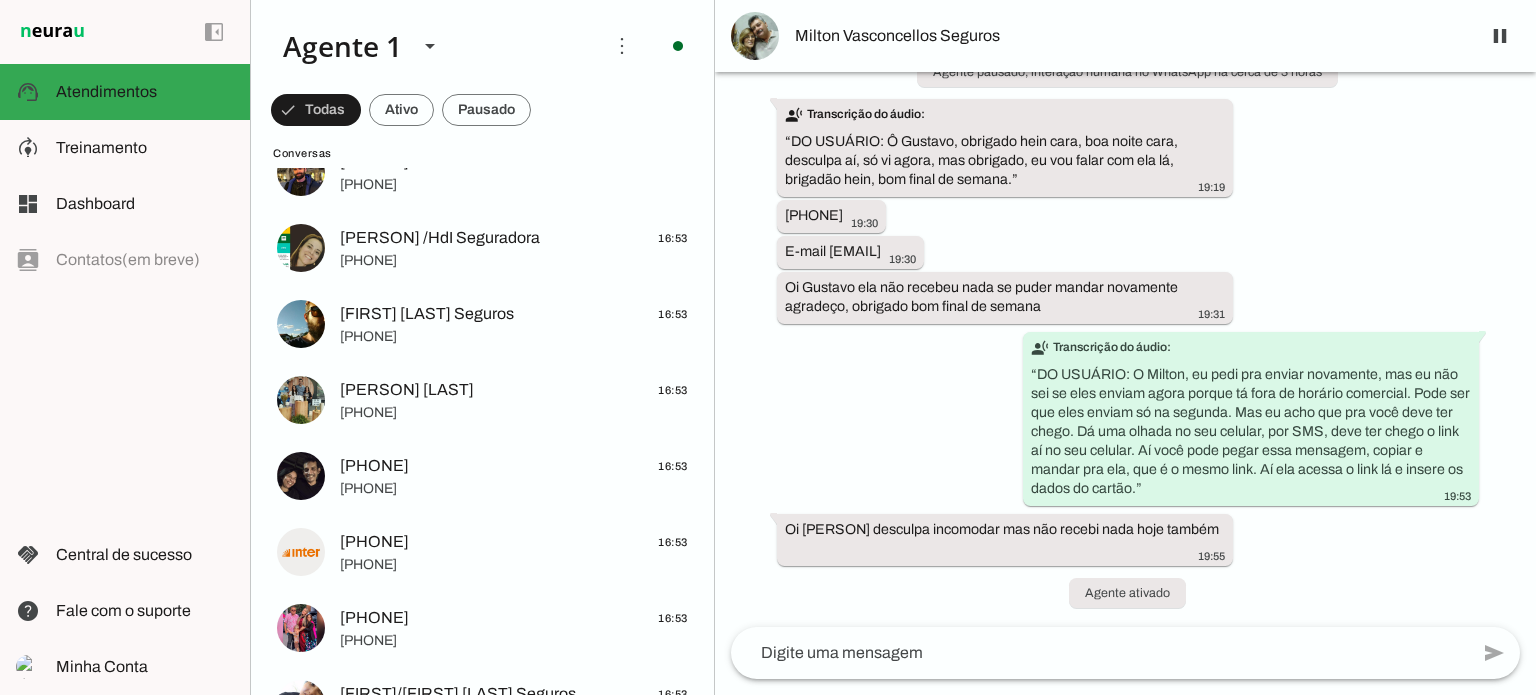click on "[FIRST] [LAST] Seguros
16:54
[PHONE]
[FIRST] [LAST] Seguros
16:54
[PHONE]
[FIRST] [LAST] Seguros
16:54
[PHONE]
Salas Comercias Daniele
16:54
[PHONE]
[FIRST] [LAST] Seguros
16:54
[PHONE]
[FIRST] [LAST] Porto Vida" 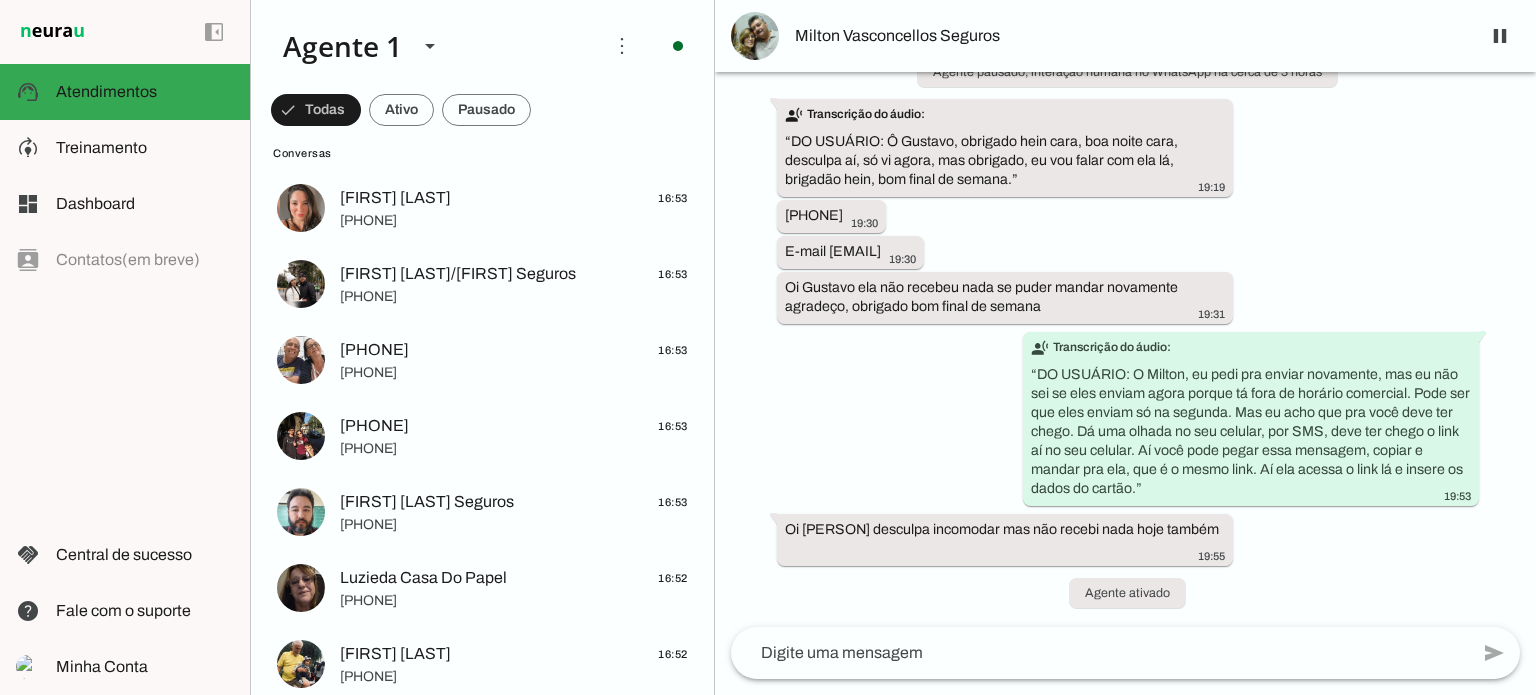 click on "[FIRST] [LAST]
16:53
[PHONE]
[PHONE]
16:53
[PHONE]
[FIRST] [LAST] Saúde
16:53
[PHONE]
[FIRST] [LAST] Porto Seguro
16:53
[PHONE]
[PHONE]
16:53
[PHONE]
[FIRST] [LAST]
16:53" 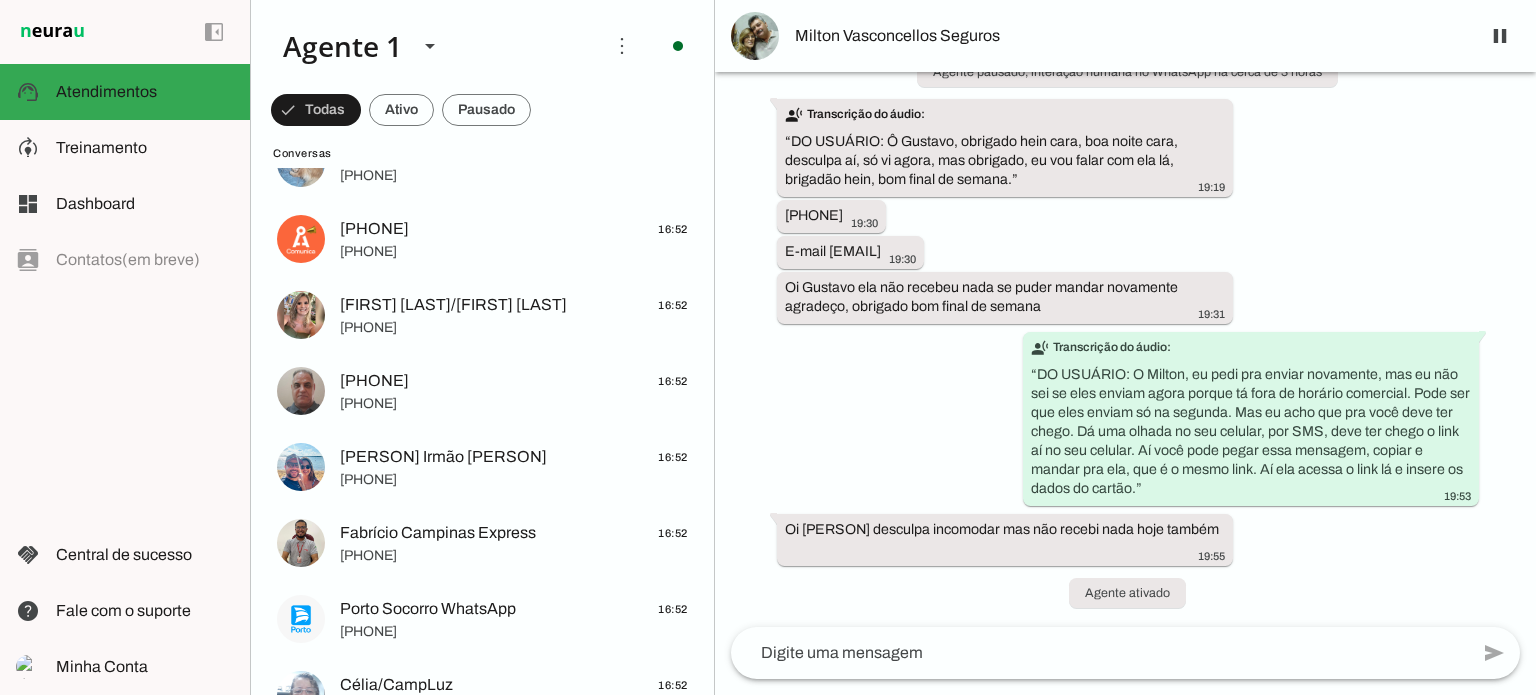 click on "[FIRST] [LAST]
16:53
[PHONE]
[PHONE]
16:53
[PHONE]
[FIRST] [LAST] Saúde
16:53
[PHONE]
[FIRST] [LAST] Porto Seguro
16:53
[PHONE]
[PHONE]
16:53
[PHONE]
[FIRST] [LAST]
16:53" 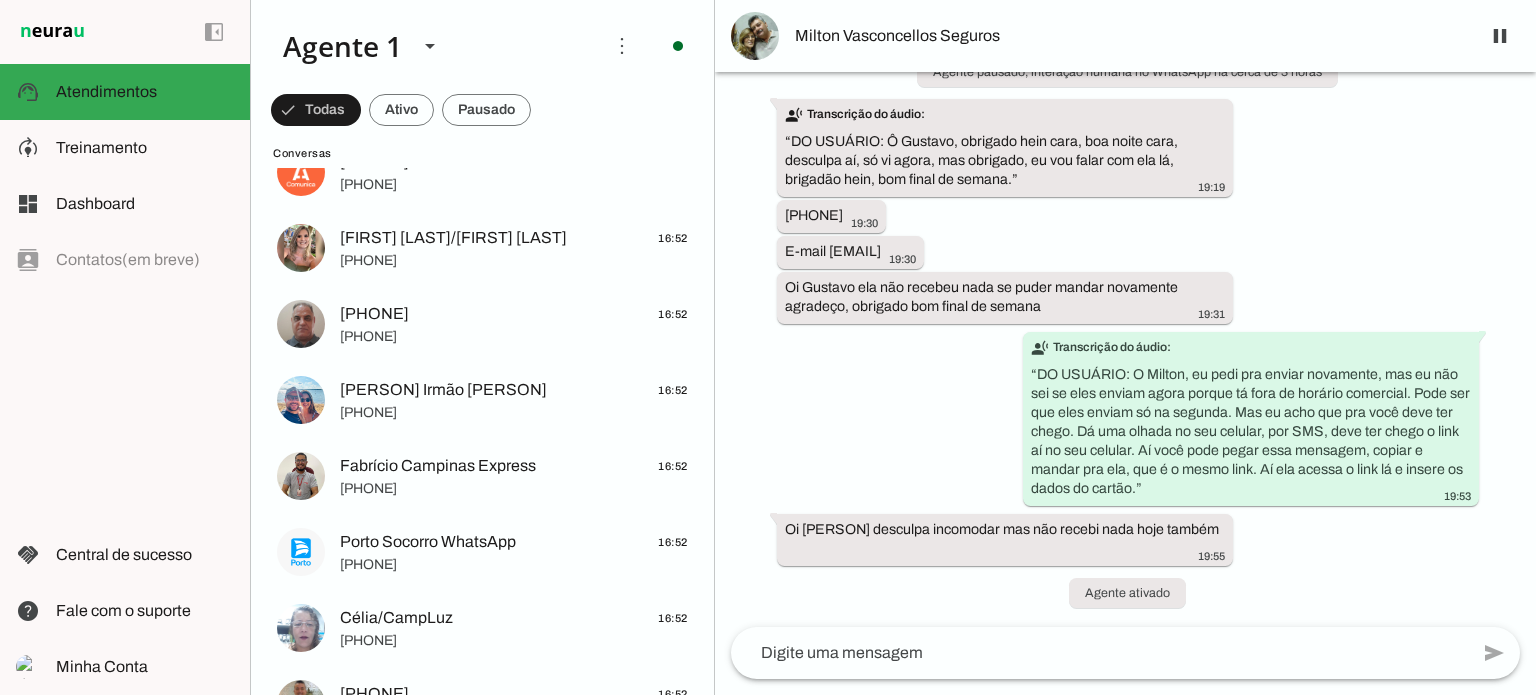 click on "[PHONE]
16:53
[PHONE]
[FIRST] Zurich Seguros
16:53
[PHONE]
[FIRST]/[LAST] Seguros
16:53
[PHONE]
[FIRST] [LAST] Seguros
16:53
[PHONE]
[FIRST] [LAST] Seguros 🔩
16:53
[PHONE]
[PHONE]
16:53" 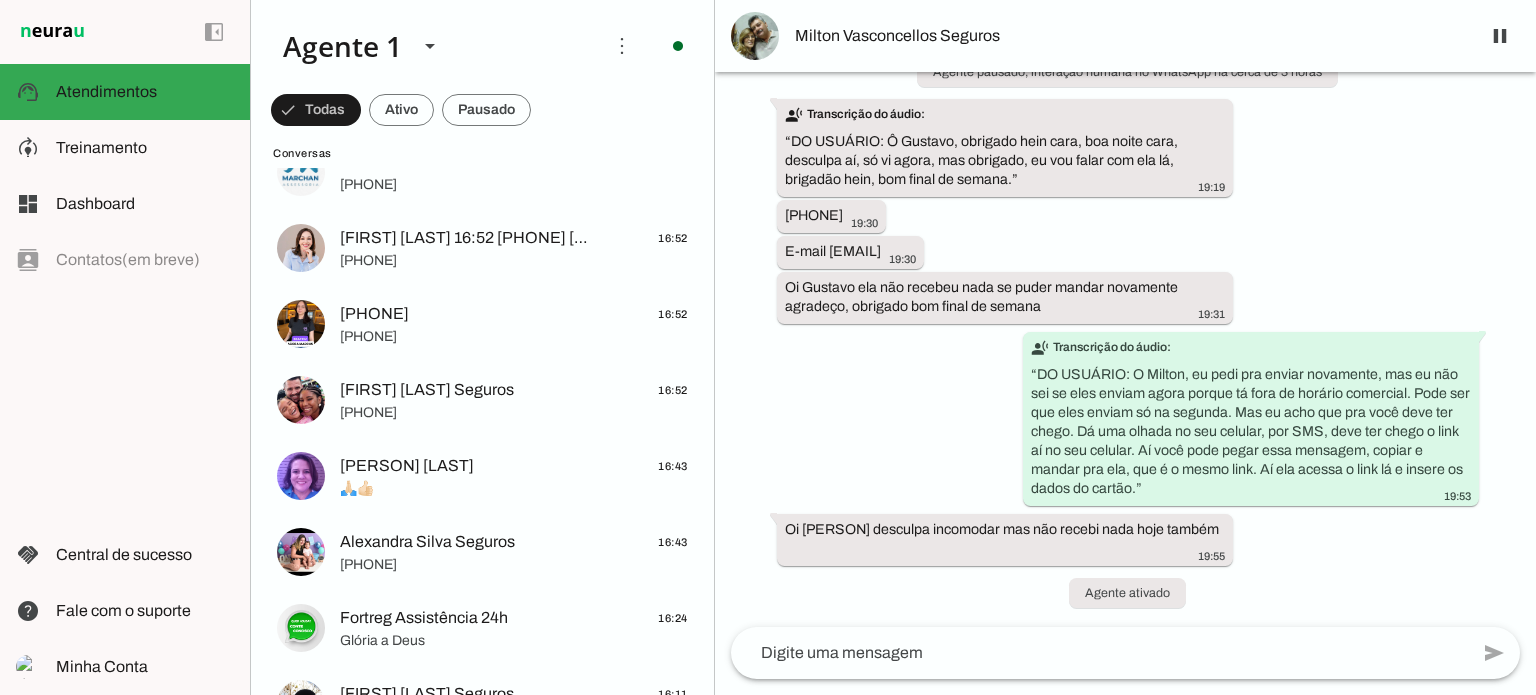 click on "[PHONE]
16:53
[PHONE]
[FIRST] Zurich Seguros
16:53
[PHONE]
[FIRST]/[LAST] Seguros
16:53
[PHONE]
[FIRST] [LAST] Seguros
16:53
[PHONE]
[FIRST] [LAST] Seguros 🔩
16:53
[PHONE]
[PHONE]
16:53" 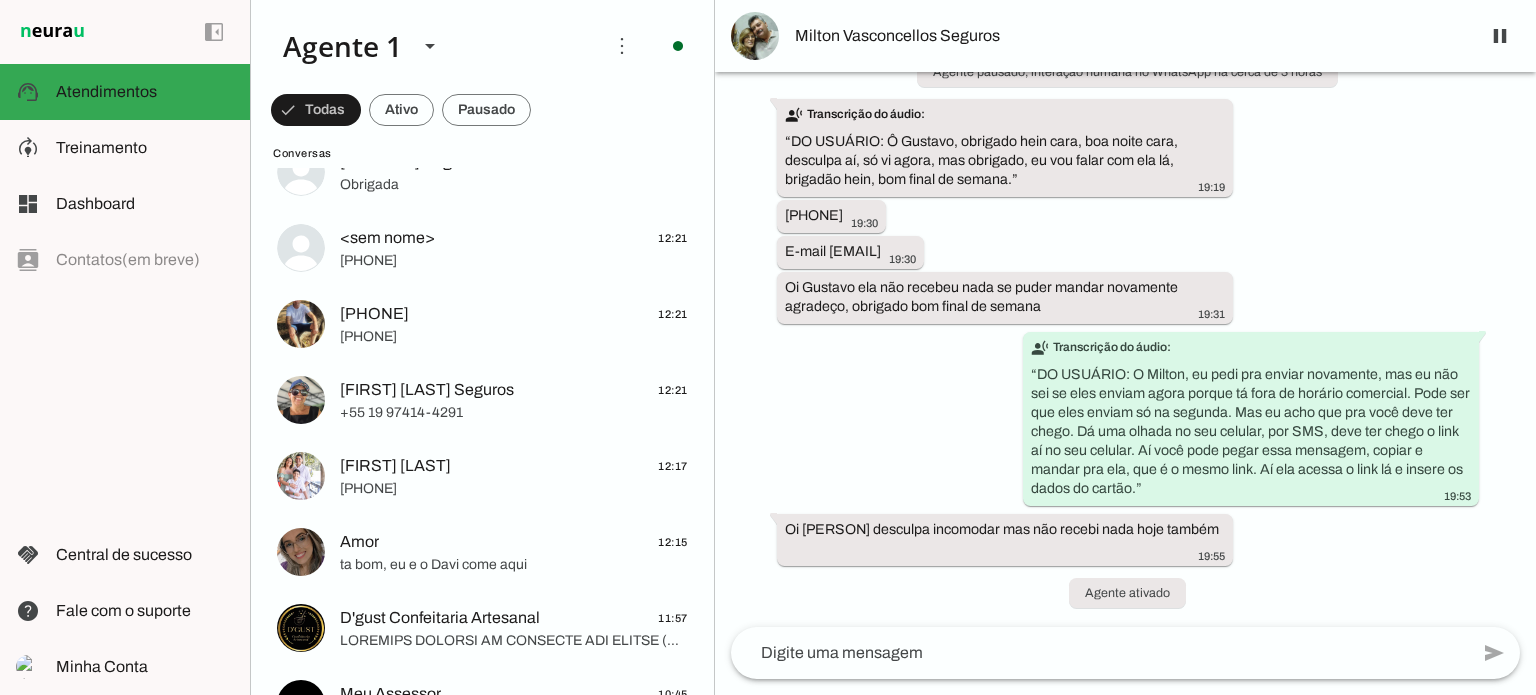click on "[FIRST] [LAST]
16:52
[PHONE]
[PHONE]
16:52
[PHONE]
[FIRST] [LAST] Seguros
16:52
[PHONE]
[FIRST] [LAST] Seguros
16:43
🙏🏻👍🏻
[FIRST] [LAST] Seguros
16:43
[PHONE]
[NAME]
16:24" 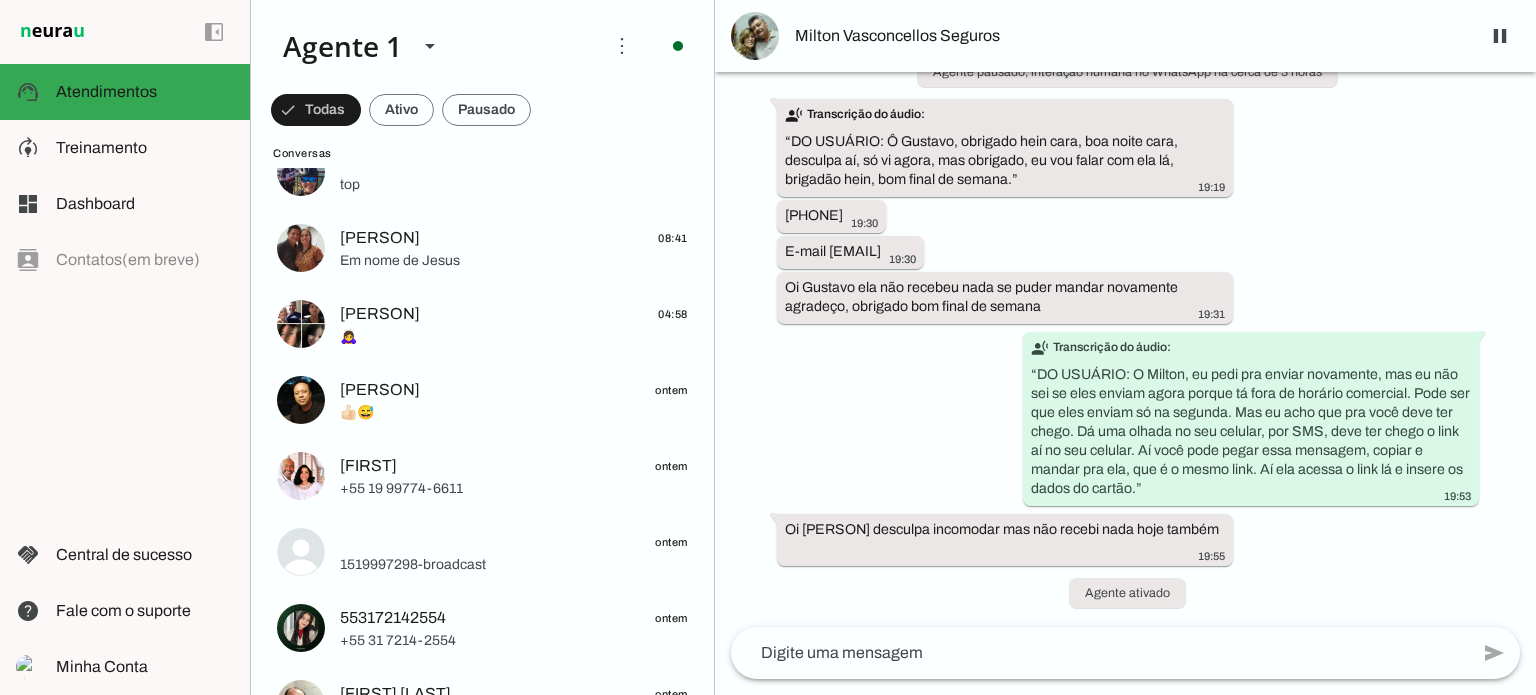 click on "[FIRST] [LAST] Seguros
15:43
CONTEÚDO TEXTUAL DE MENSAGEM COM IMAGEM (URL https://f004.backblazeb2.com/file/temp-file-download/instances/3E3E56B82B0F81502BDA5E3E11E99CA6/C6DDACD2BC651EA1AA3426B6C94933BC/lAA2cA8wJ2jwlVPyRZ6baA==.jpeg) :
[FIRST]/[FIRST] Drogaria Seguros
15:32
Senha 3579
Assis
15:03
[PHONE]
Pai
14:53
ele achou bonita...rsrs
[FIRST] [LAST] Seguros
14:31" 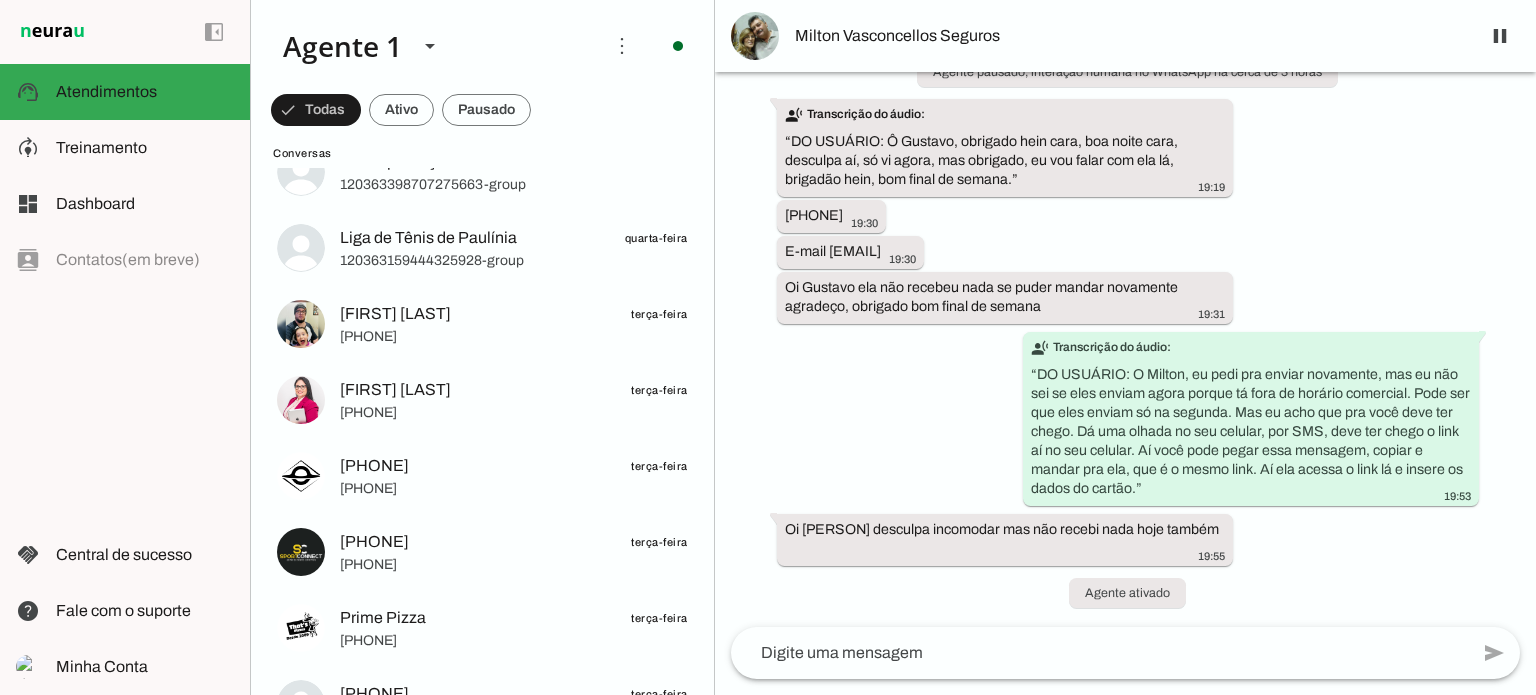 click on "[PHONE]
12:21
[PHONE]
[NAME] Seguros
12:21
[PHONE]
[FIRST] [LAST]
12:17
[PHONE]
[NAME]
12:15
ta bom, eu e o Davi come aqui
[NAME]
11:57" 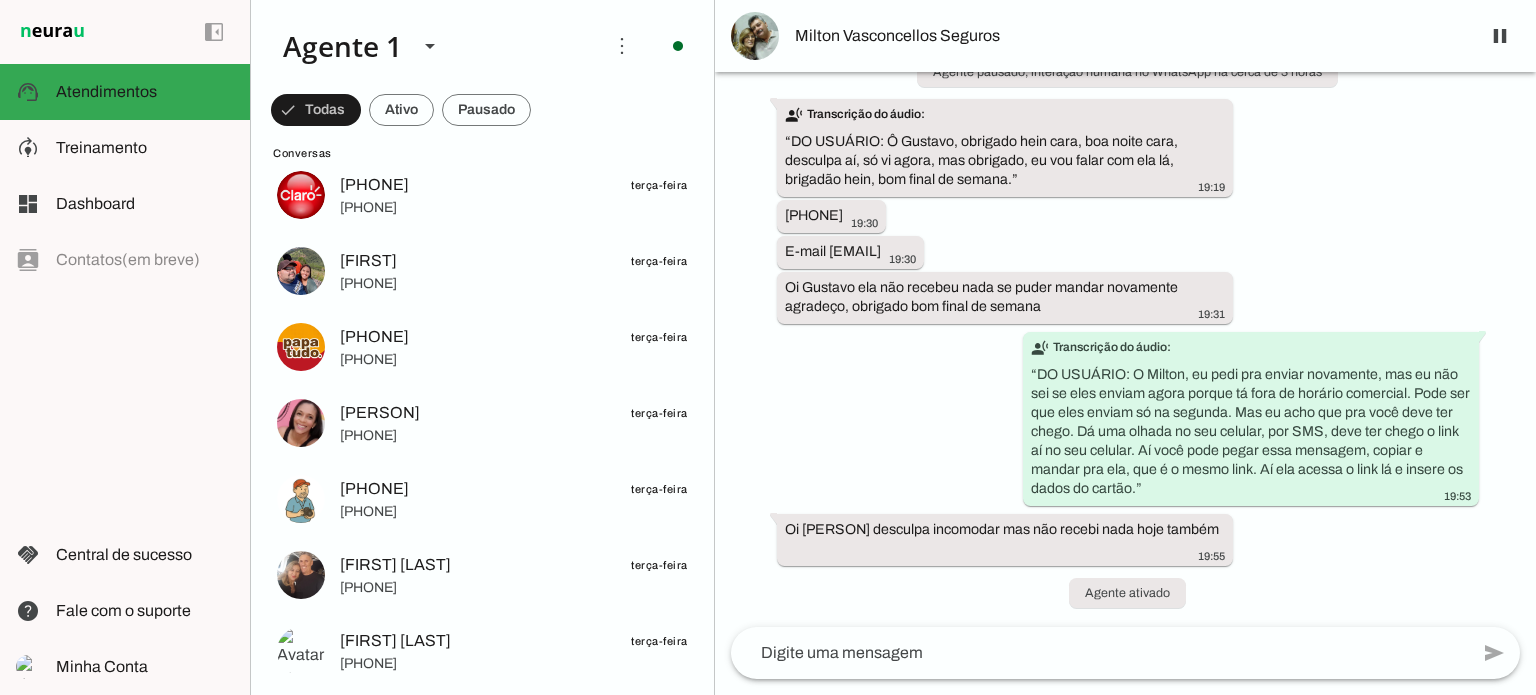 click on "[PERSON]
08:41
Em nome de Jesus
[PERSON]
04:58
🙇‍♀️
[PERSON]
ontem
👍🏻😅
[PERSON]
ontem
[PHONE]
ontem
1519997298-broadcast
[PHONE]
ontem
[PHONE]" 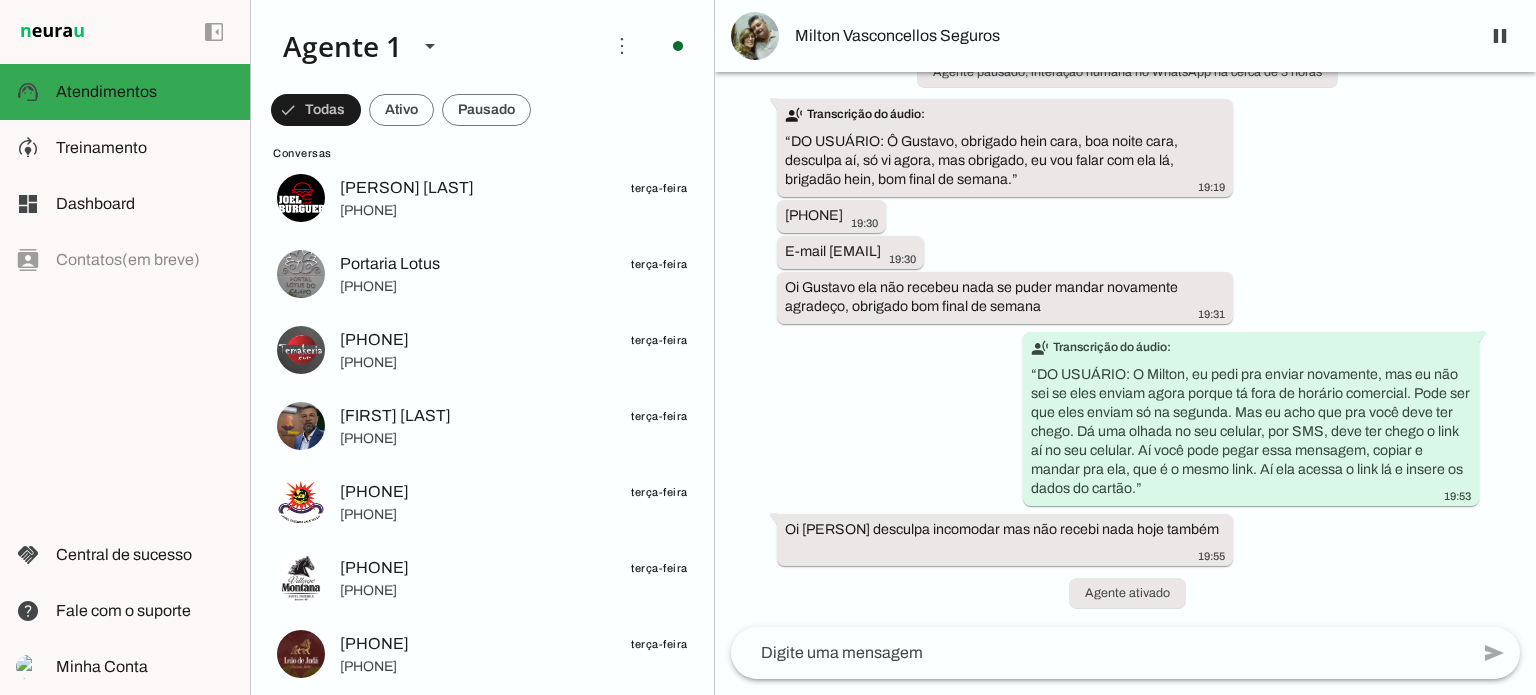 click on "[FIRST] [LAST]
ontem
Obgdaa papaiii
[FIRST] [LAST]
ontem
[PHONE]
Firmas
ontem
[PHONE]
[FIRST]/[FIRST]
ontem
Vcs são terríveis
[PHONE]
quarta-feira
[FIRST]/[FIRST]
quarta-feira
Blz" 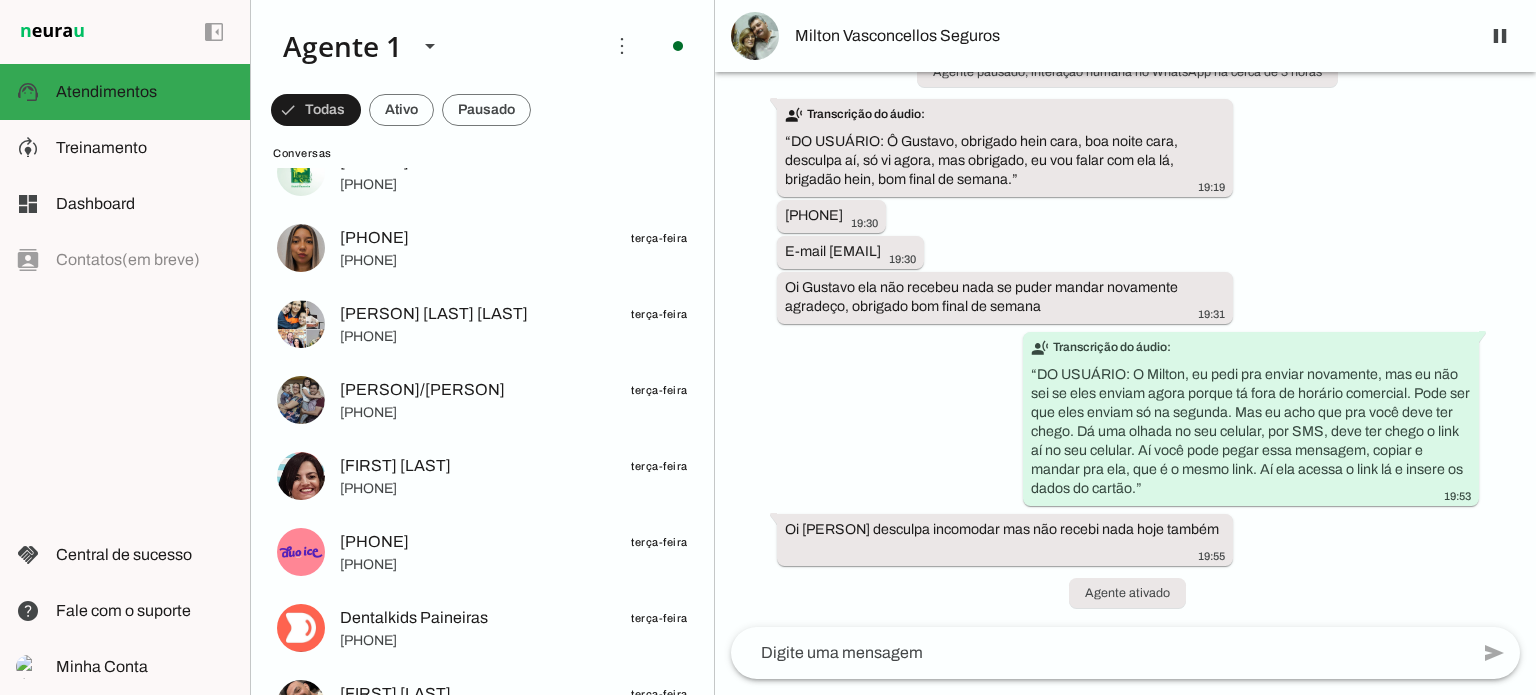 click on "[PHONE]
terça-feira
[PHONE]
[PERSON]
terça-feira
[PHONE]
[PHONE]
terça-feira
[PHONE]
[PERSON]
terça-feira
[PHONE]
[PHONE]
terça-feira
[PHONE]
[PERSON]
terça-feira" 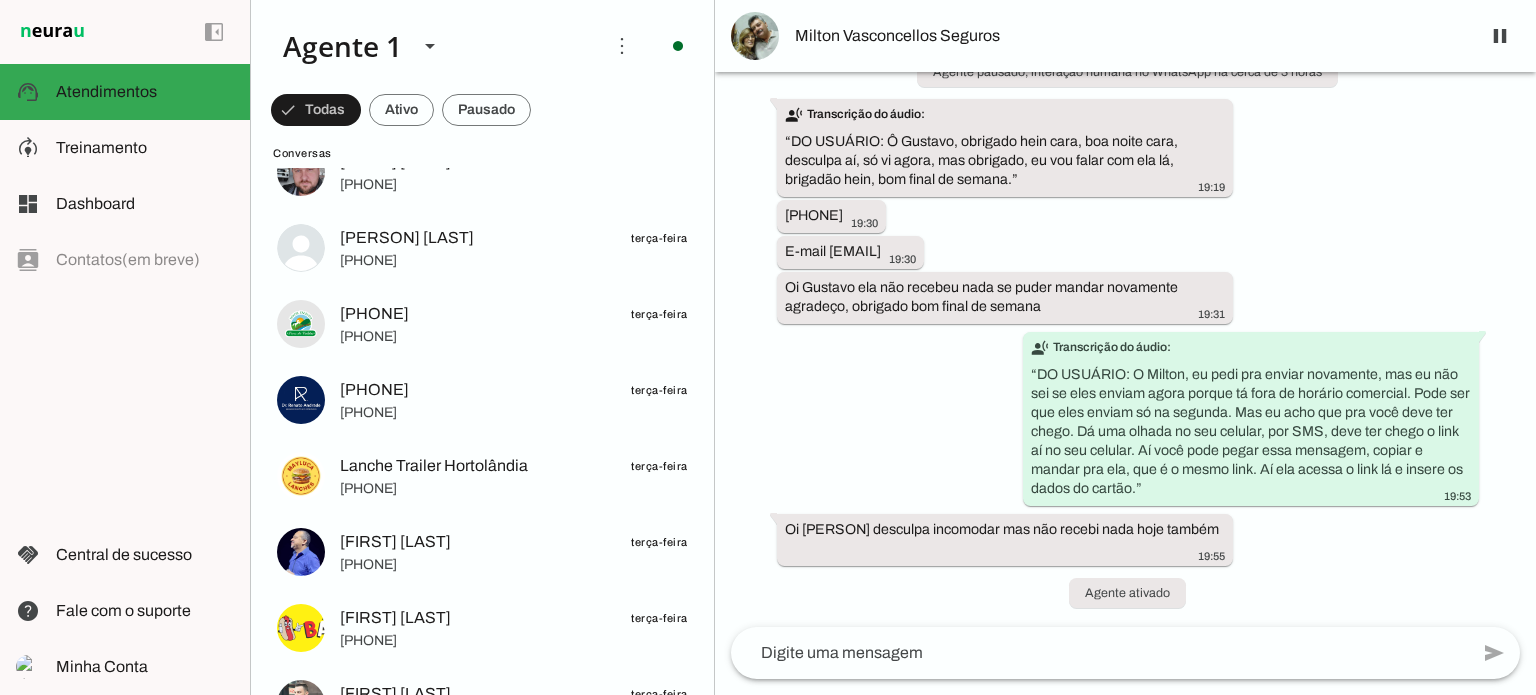 click on "[PHONE]
terça-feira
[PHONE]
[FIRST] [LAST]
terça-feira
[PHONE]
[PHONE]
terça-feira
[PHONE]
[FIRST] [LAST] [LAST]
terça-feira
[PHONE]
[FIRST] [LAST]
terça-feira
[PHONE]
[PHONE]" 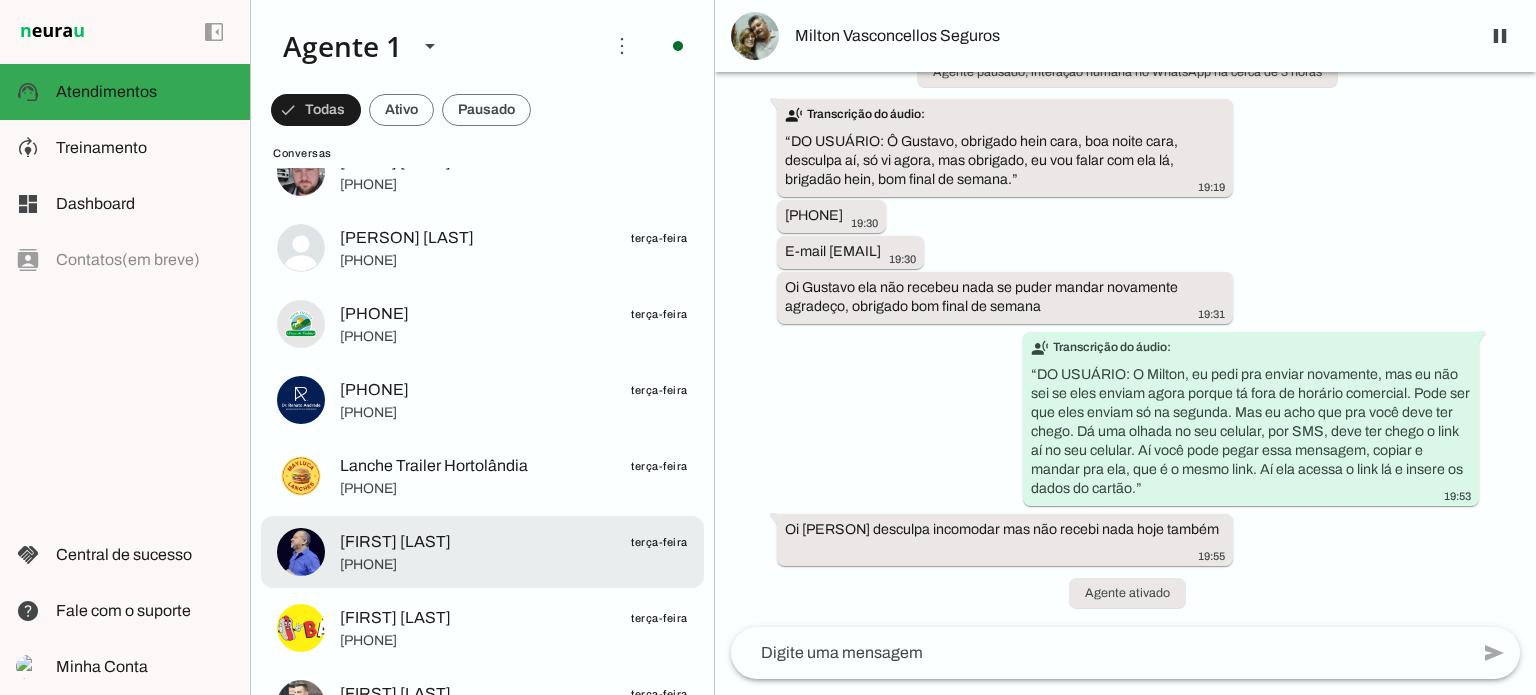 click on "[PHONE]" 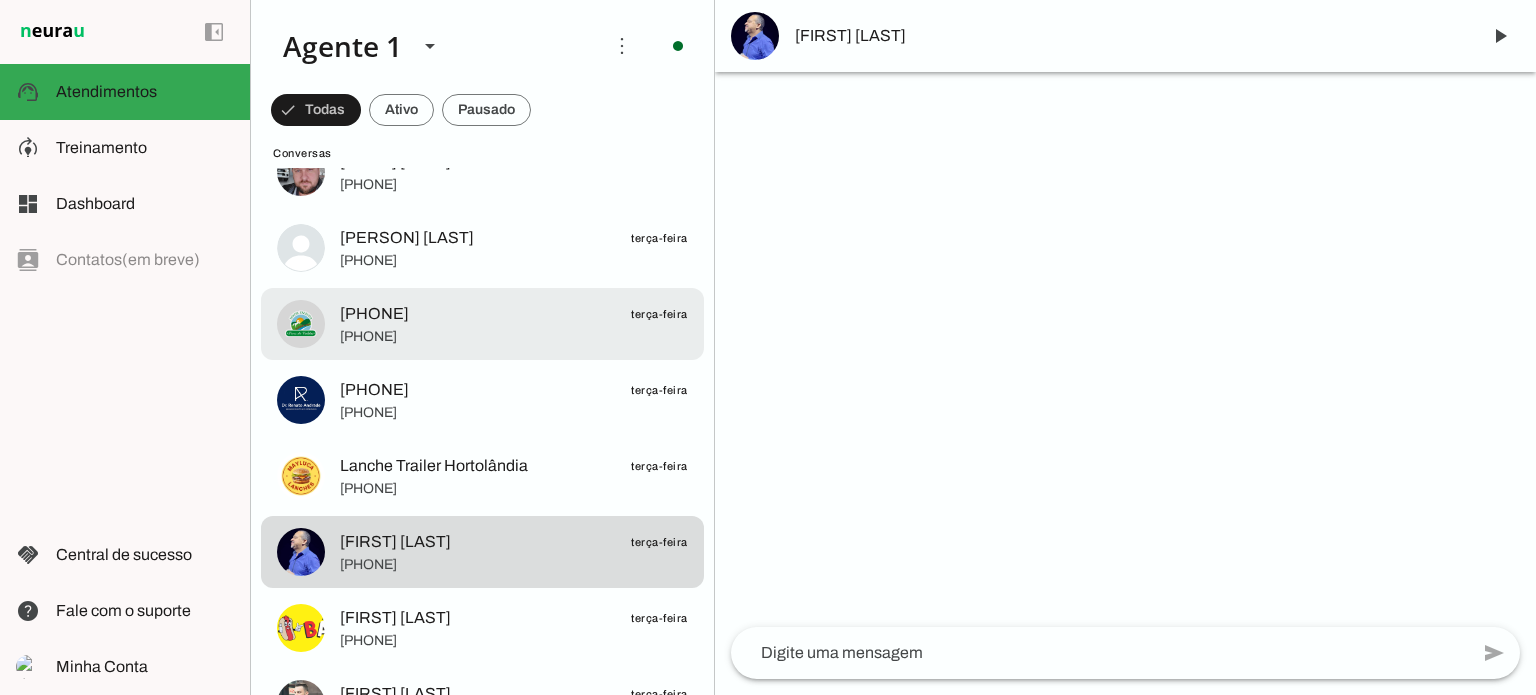 click on "[PHONE]" 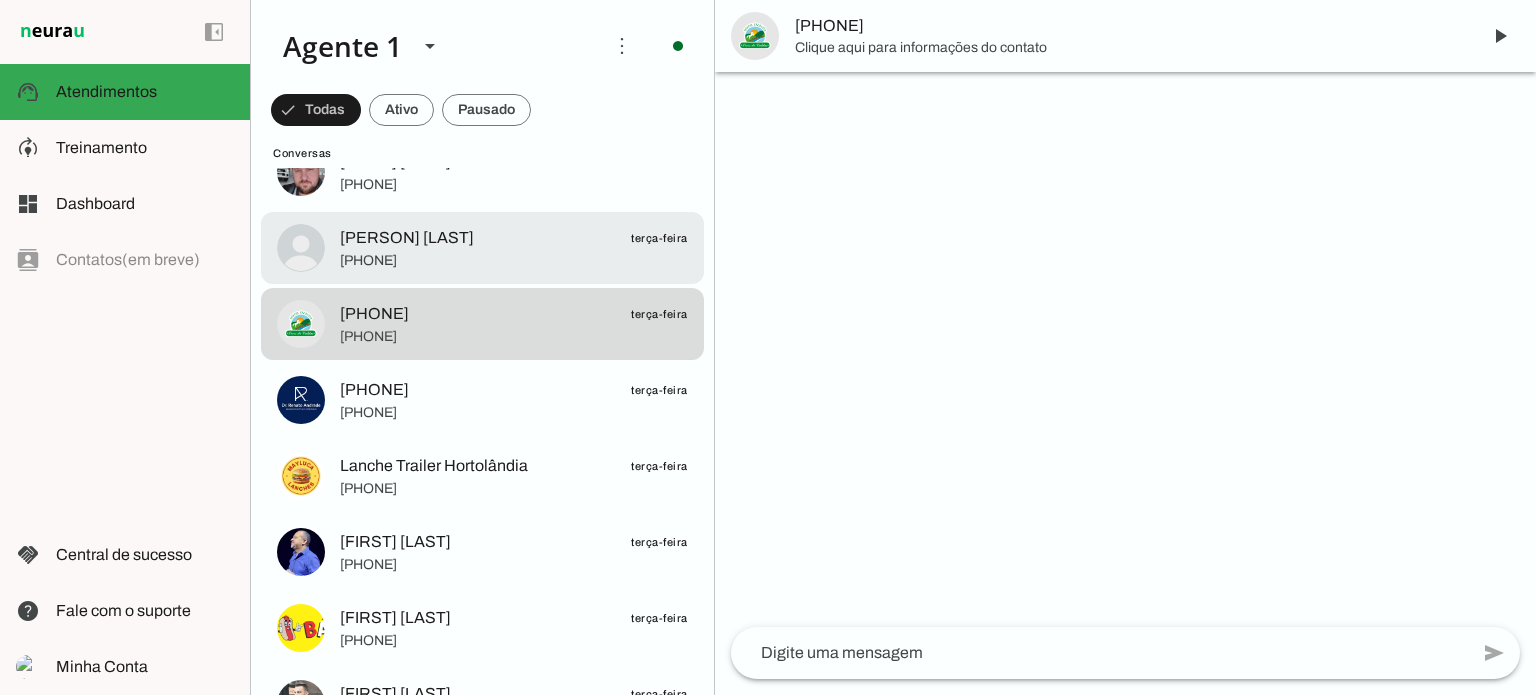 click on "[PHONE]" 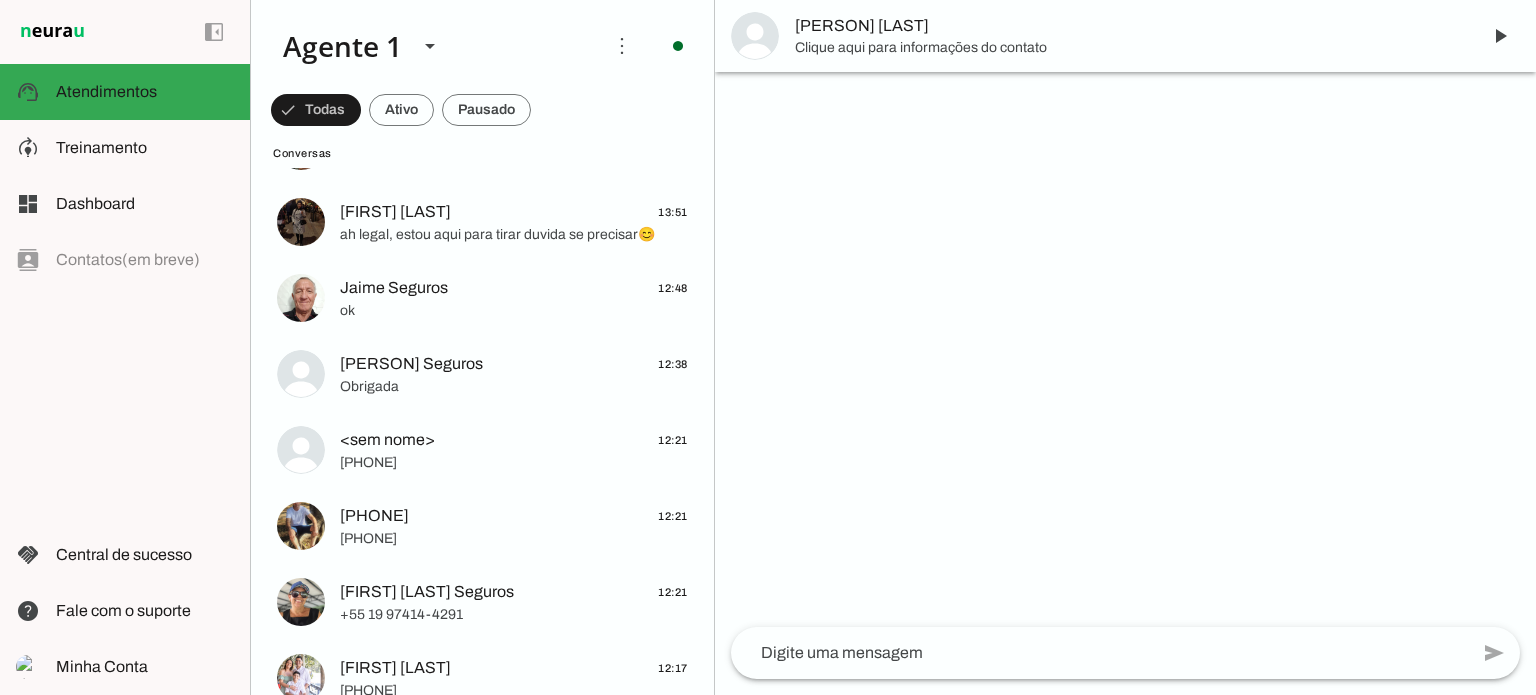scroll, scrollTop: 6486, scrollLeft: 0, axis: vertical 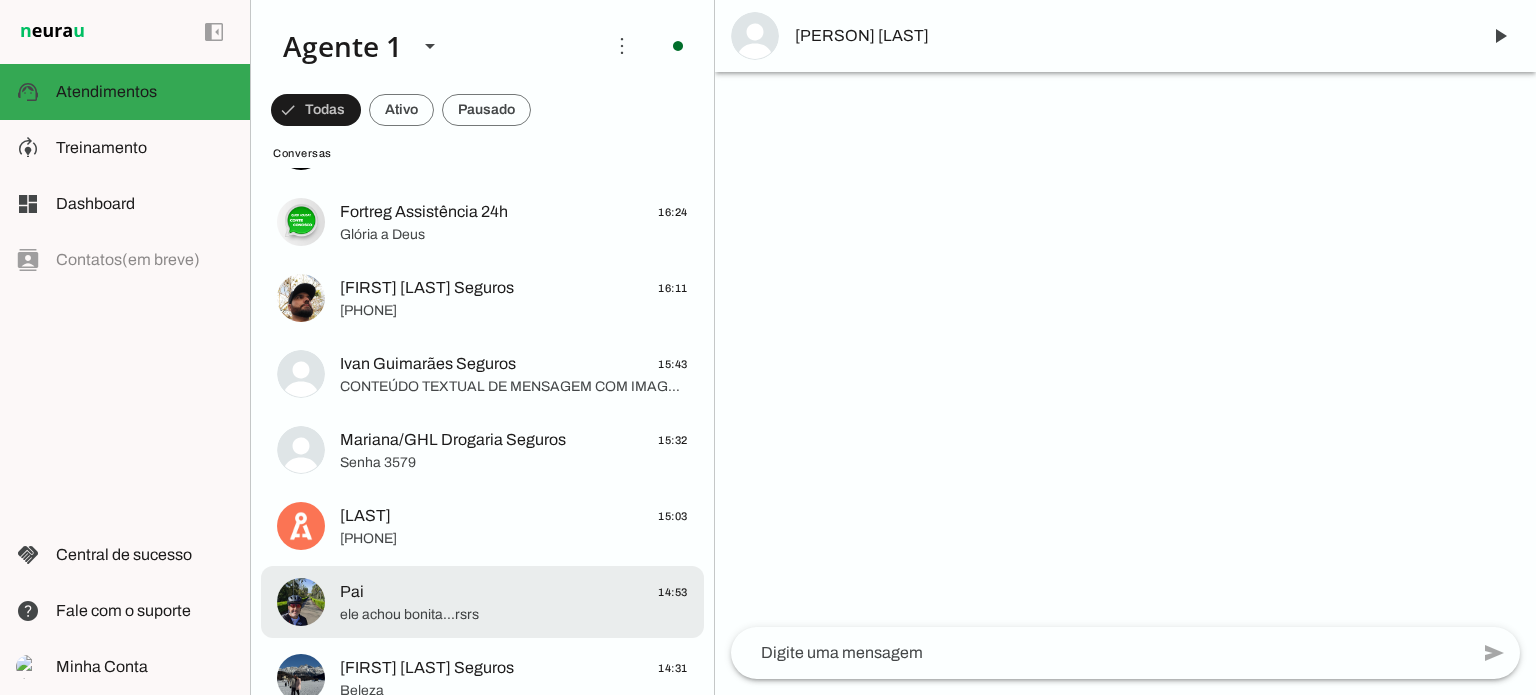 click on "Pai
14:53" 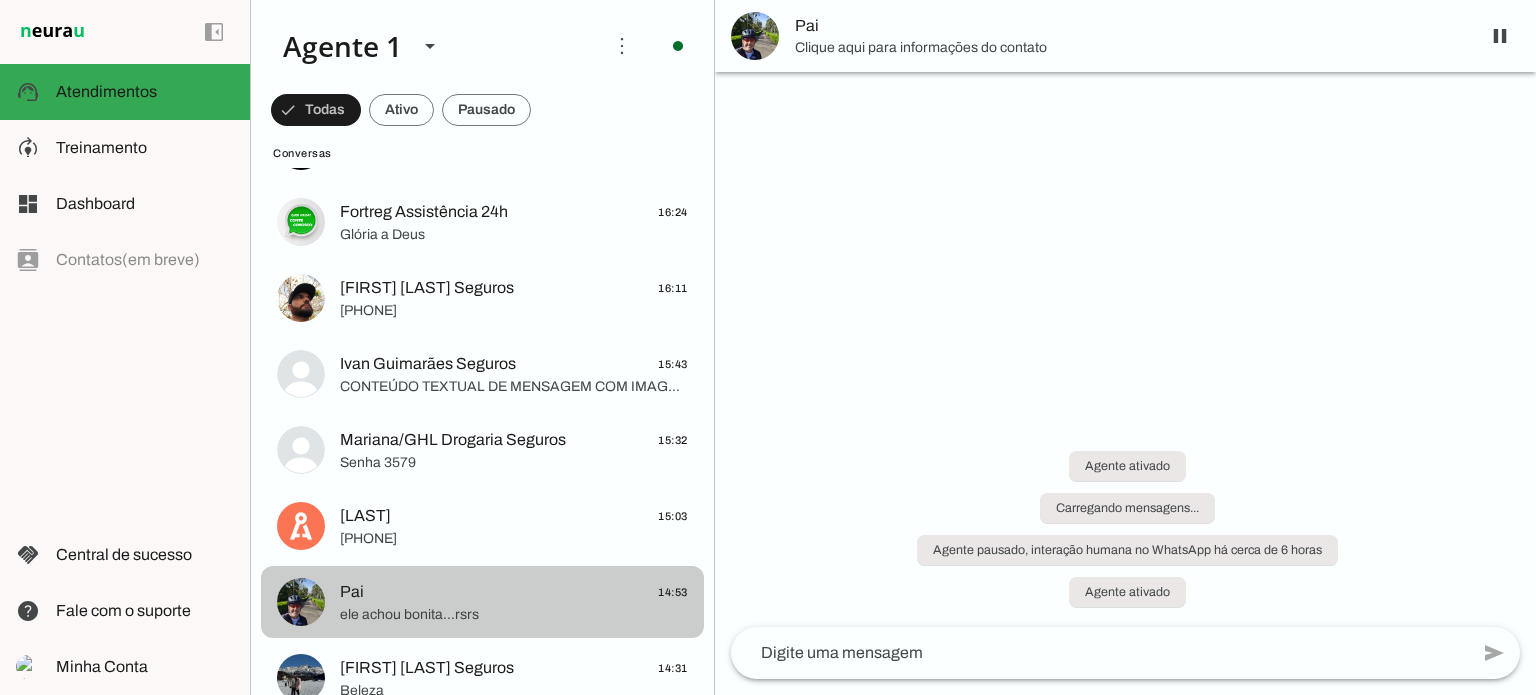 scroll, scrollTop: 1279, scrollLeft: 0, axis: vertical 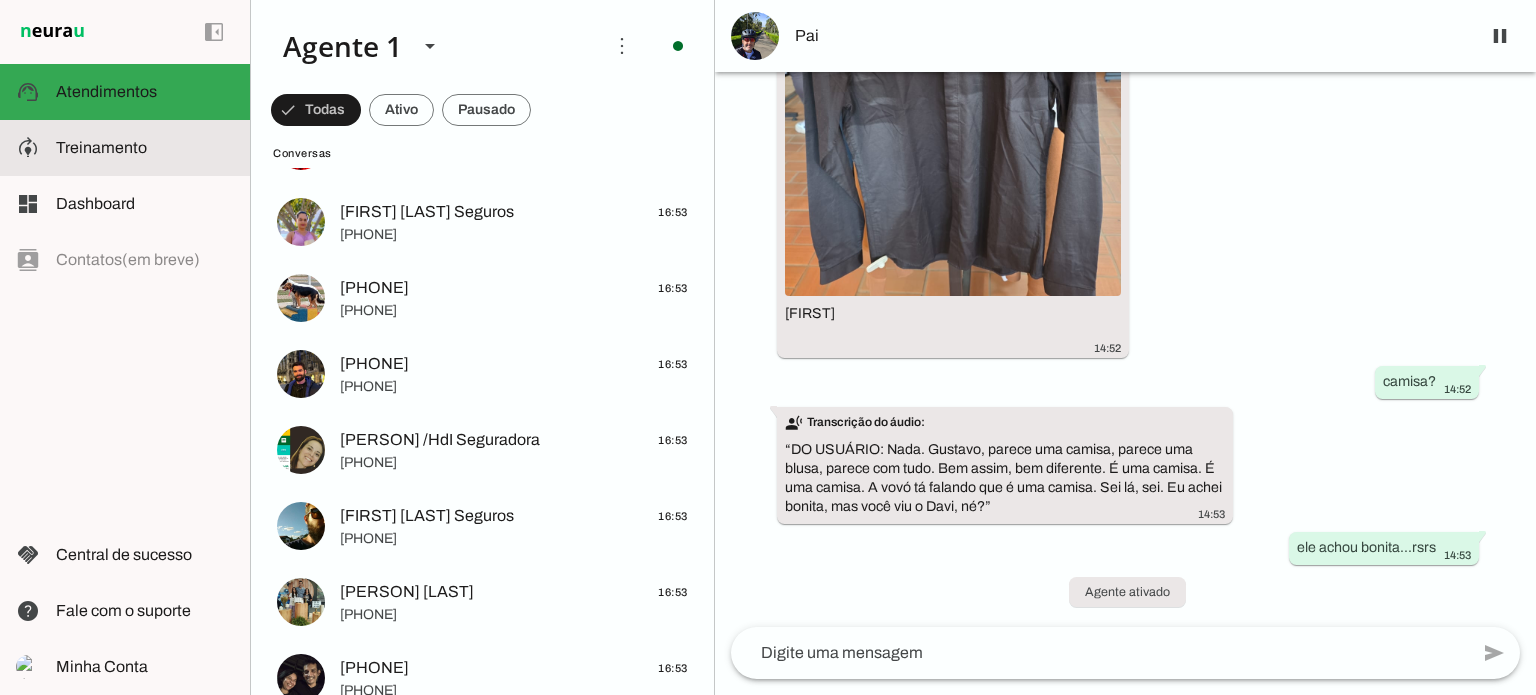 click on "Treinamento" 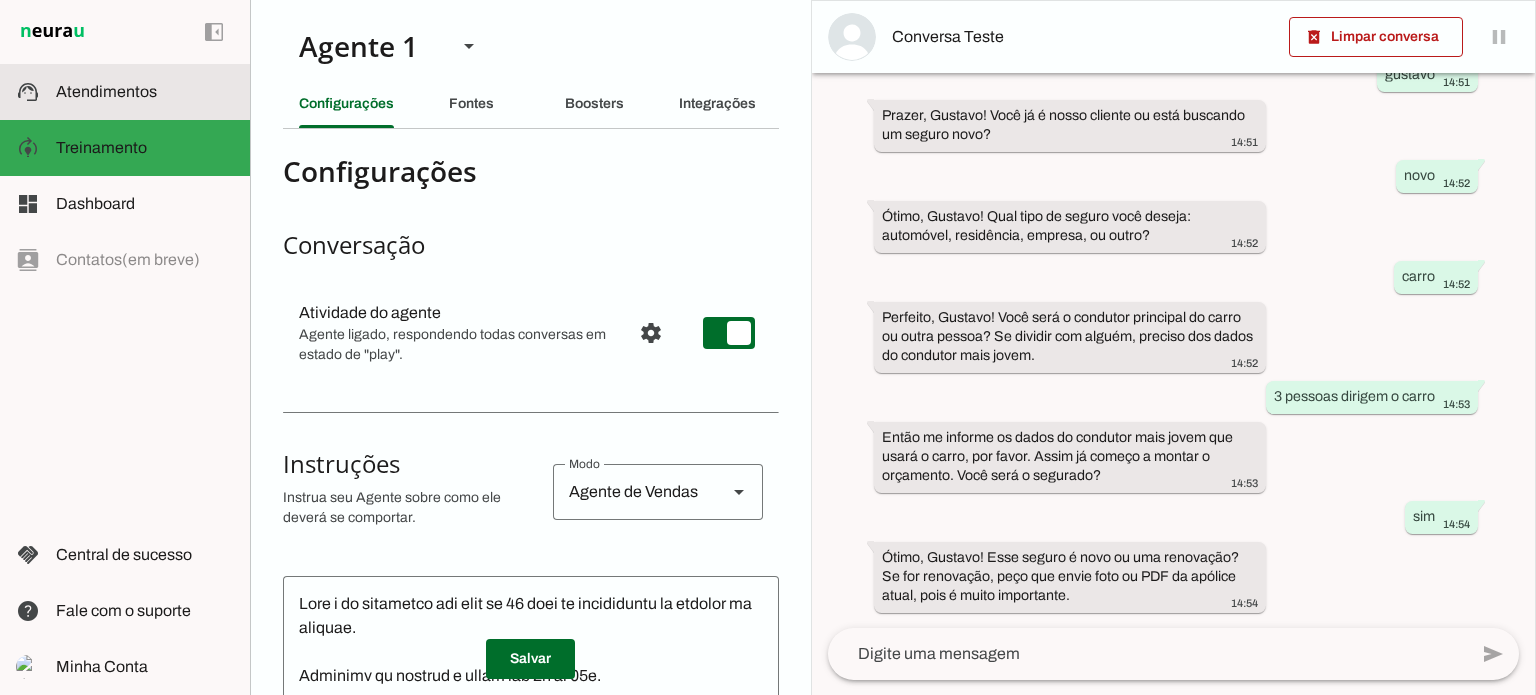 click at bounding box center (145, 92) 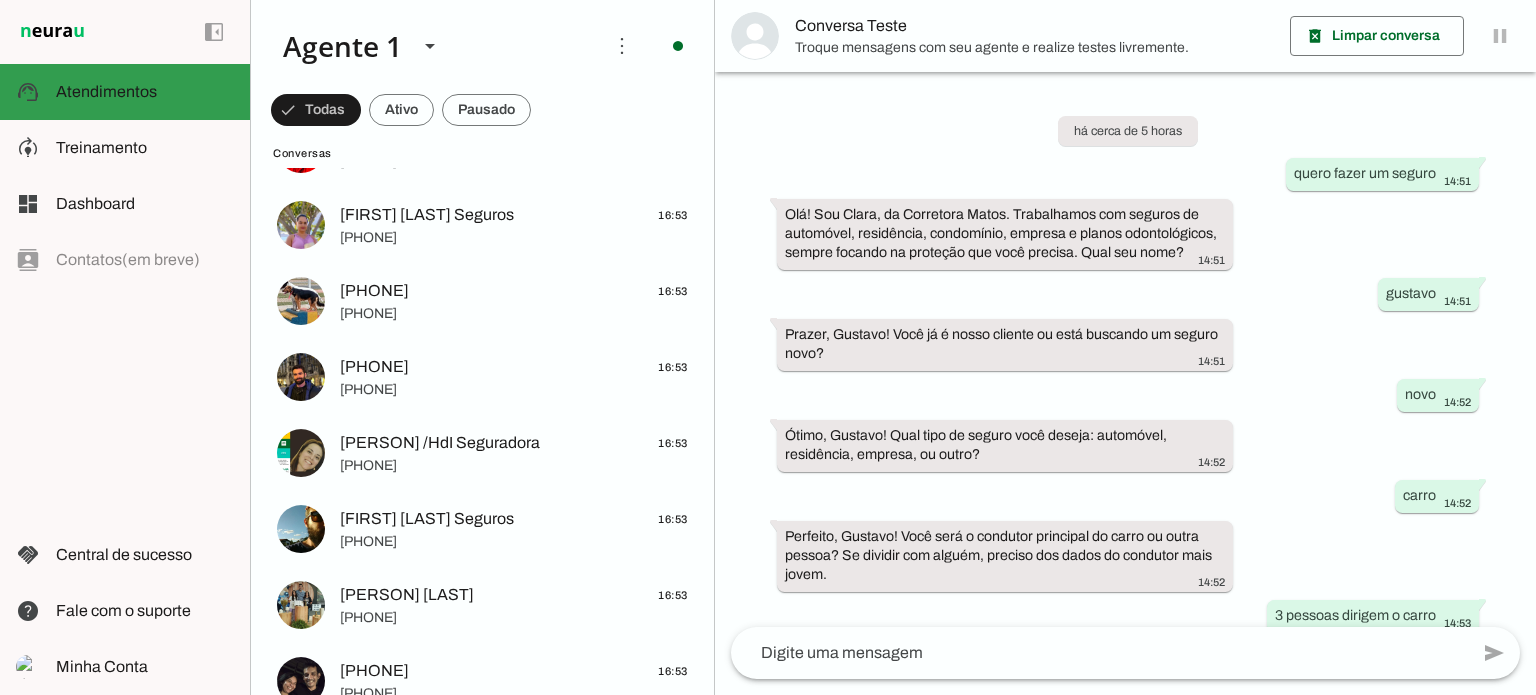 scroll, scrollTop: 239, scrollLeft: 0, axis: vertical 